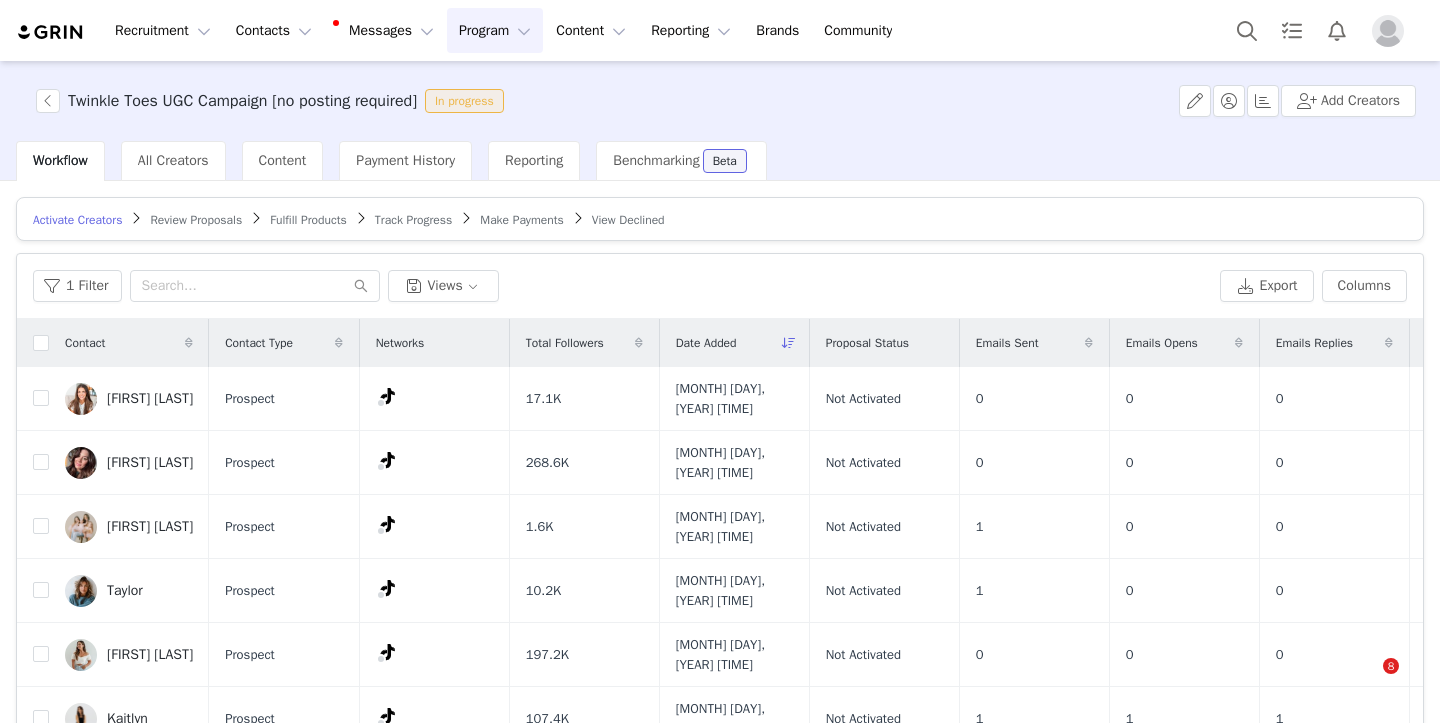 scroll, scrollTop: 0, scrollLeft: 0, axis: both 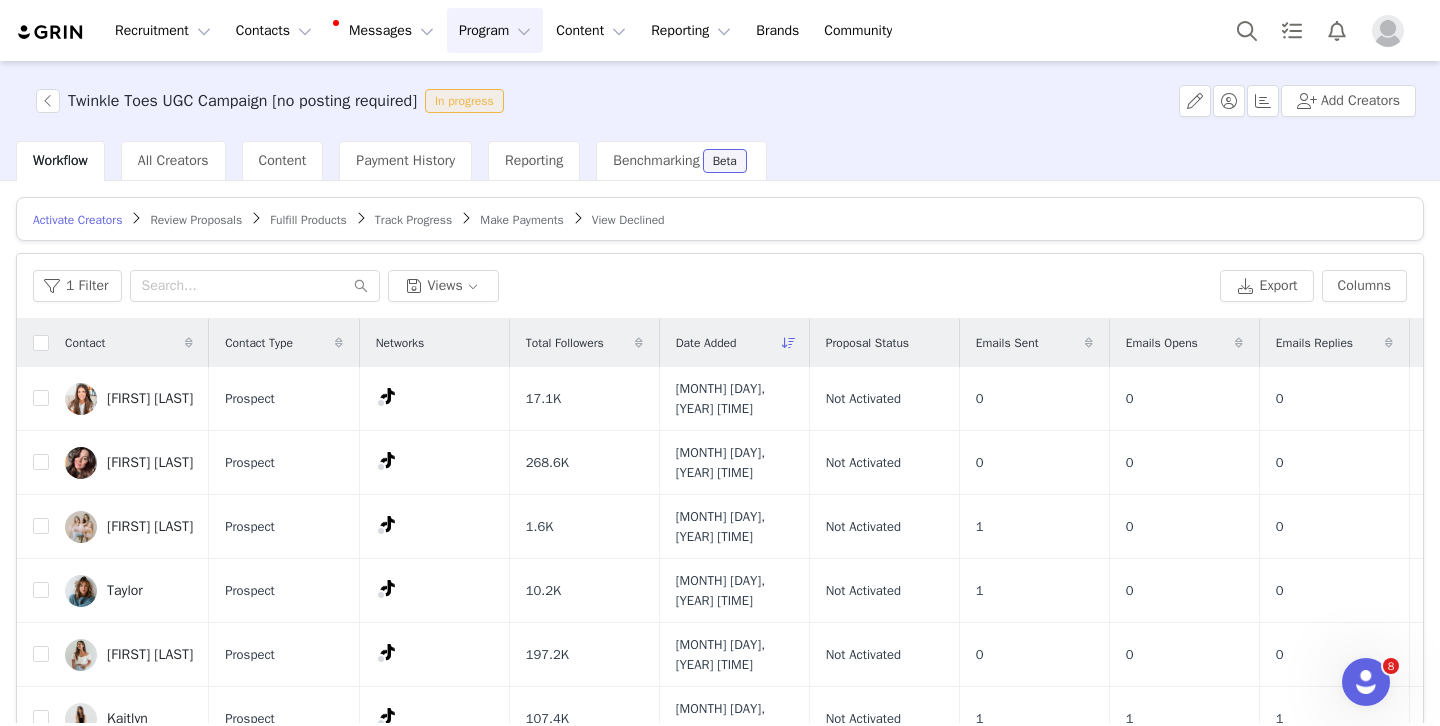 click on "Date Added" at bounding box center (734, 343) 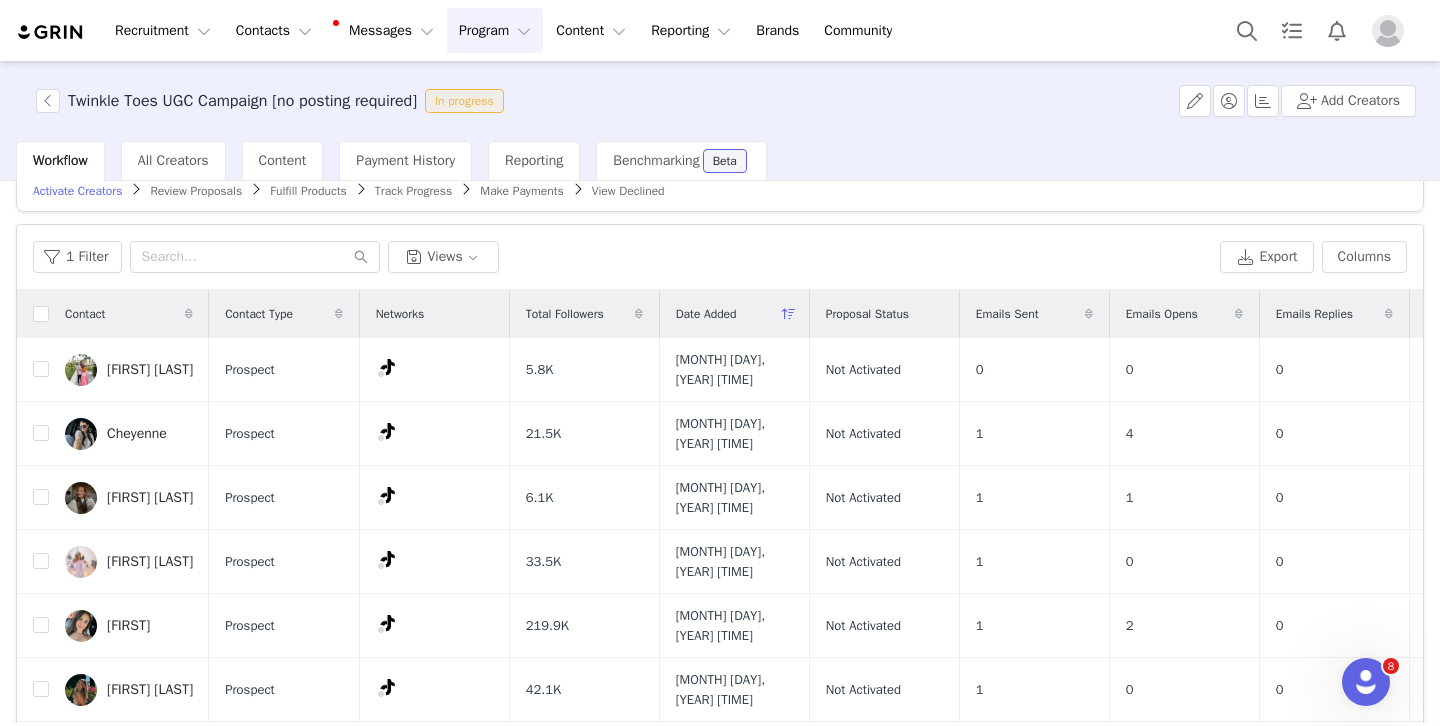 scroll, scrollTop: 145, scrollLeft: 0, axis: vertical 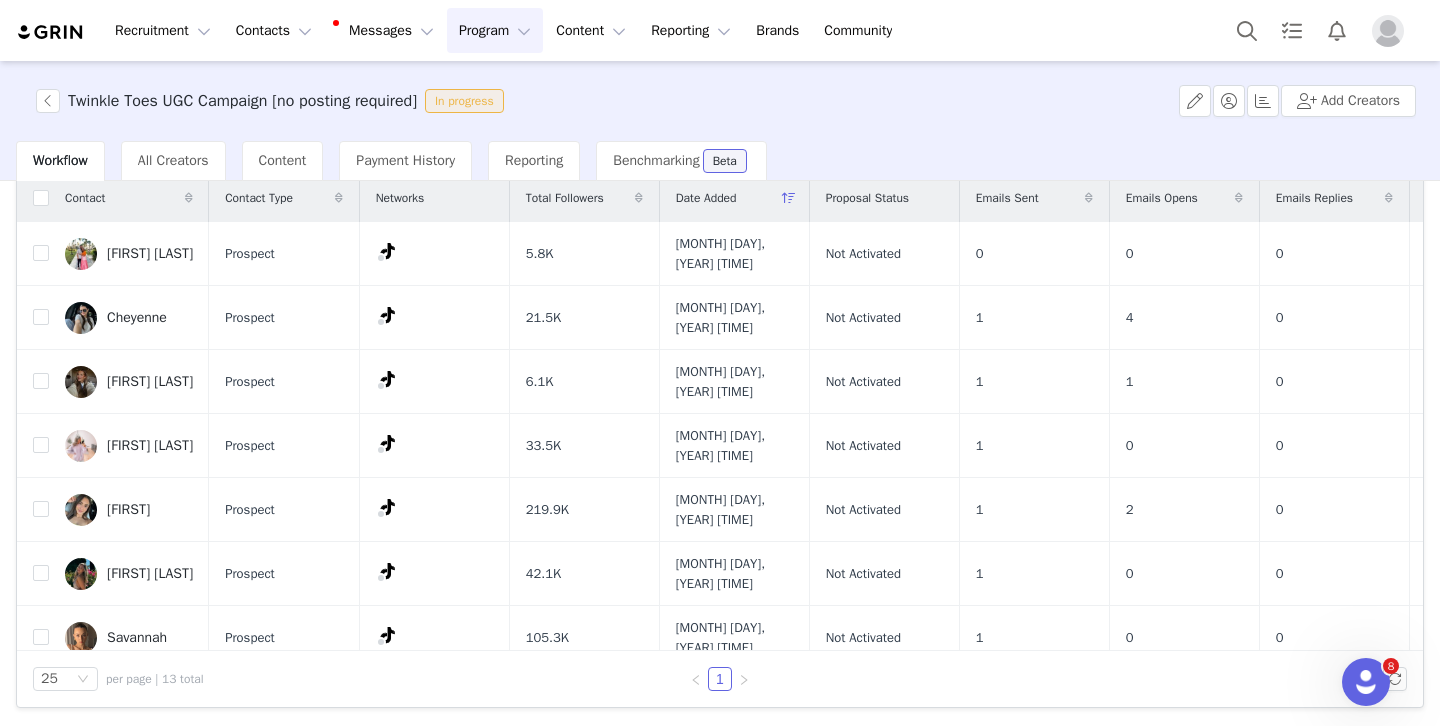 click on "Date Added" at bounding box center [706, 198] 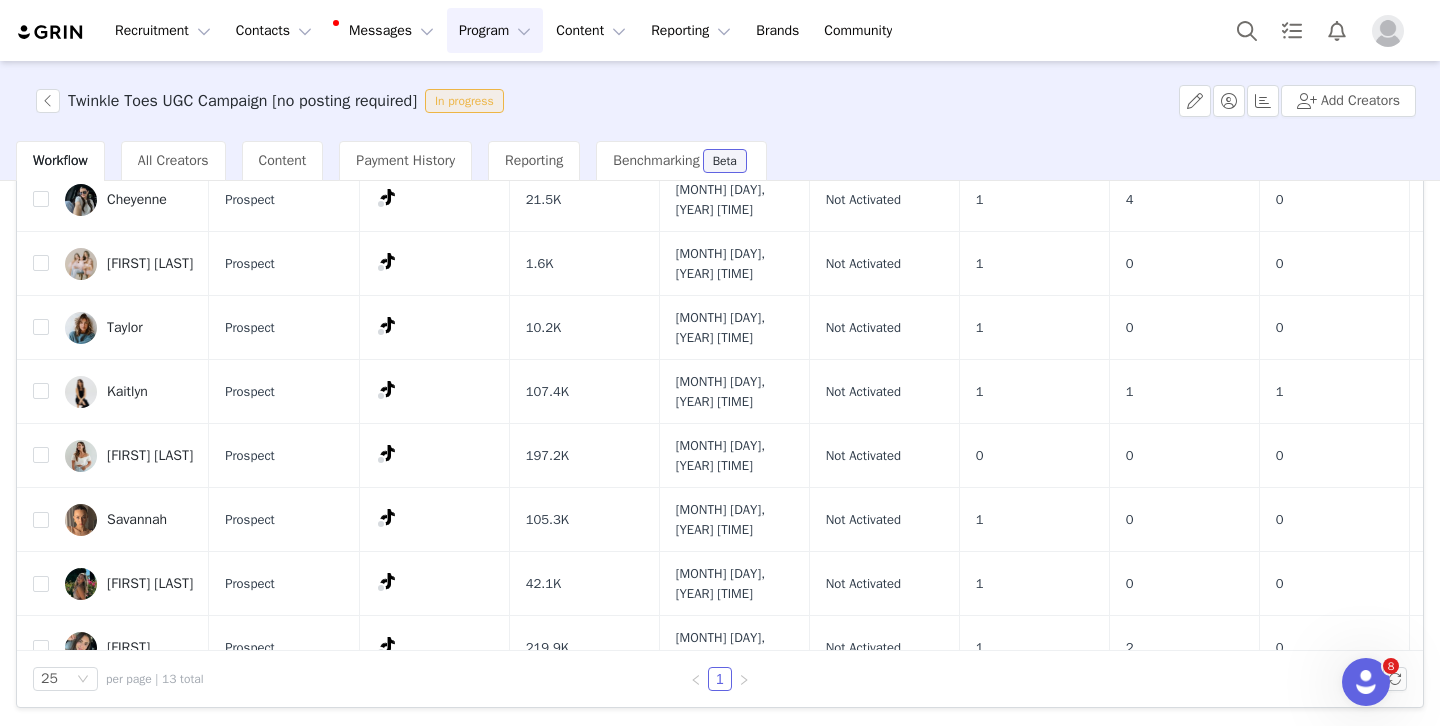 scroll, scrollTop: 403, scrollLeft: 0, axis: vertical 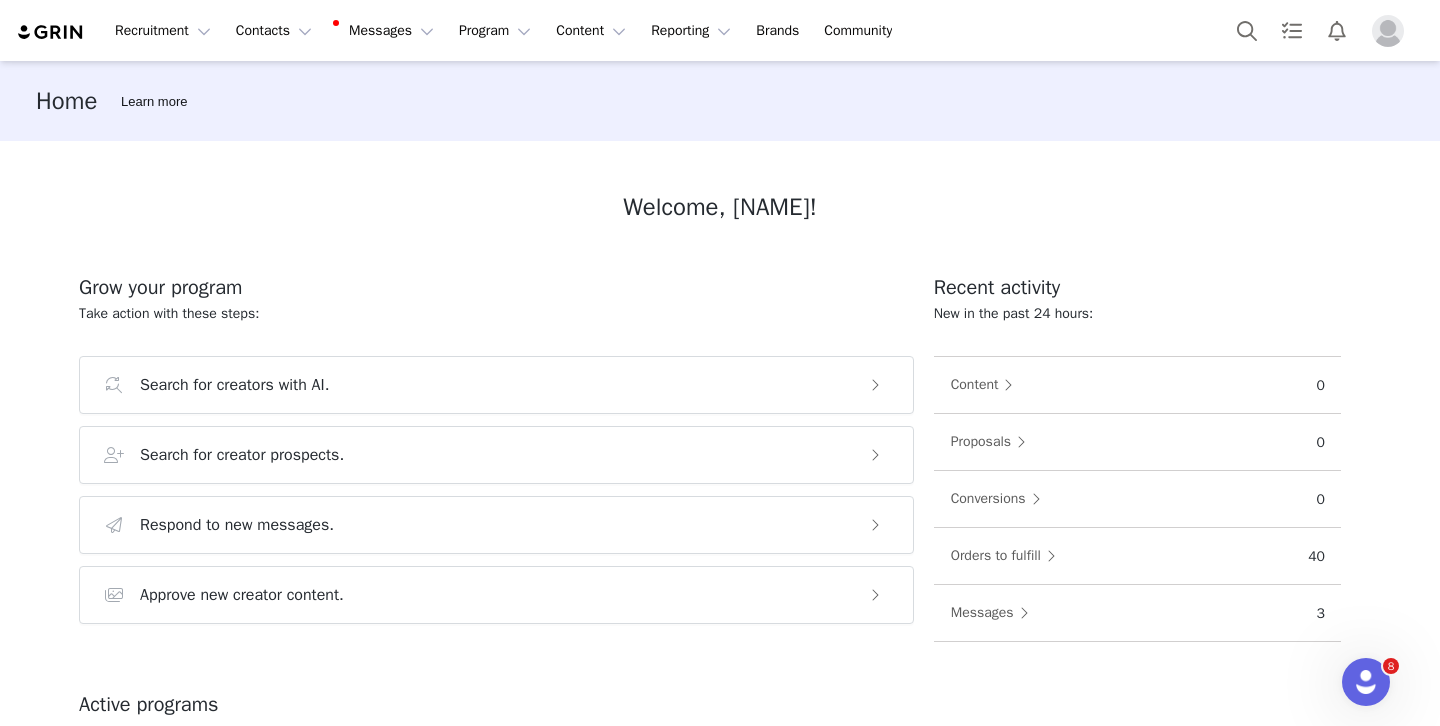 click at bounding box center [1388, 31] 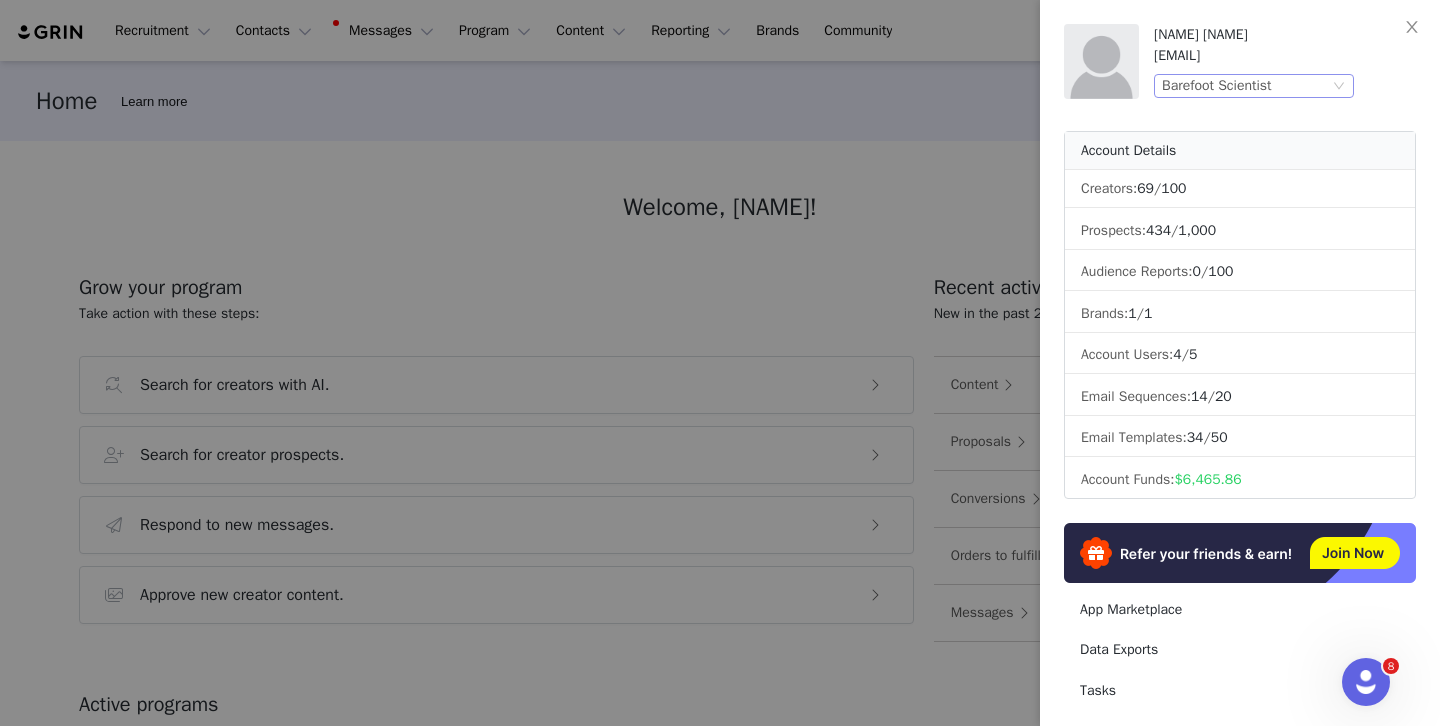 click on "Barefoot Scientist" at bounding box center [1245, 86] 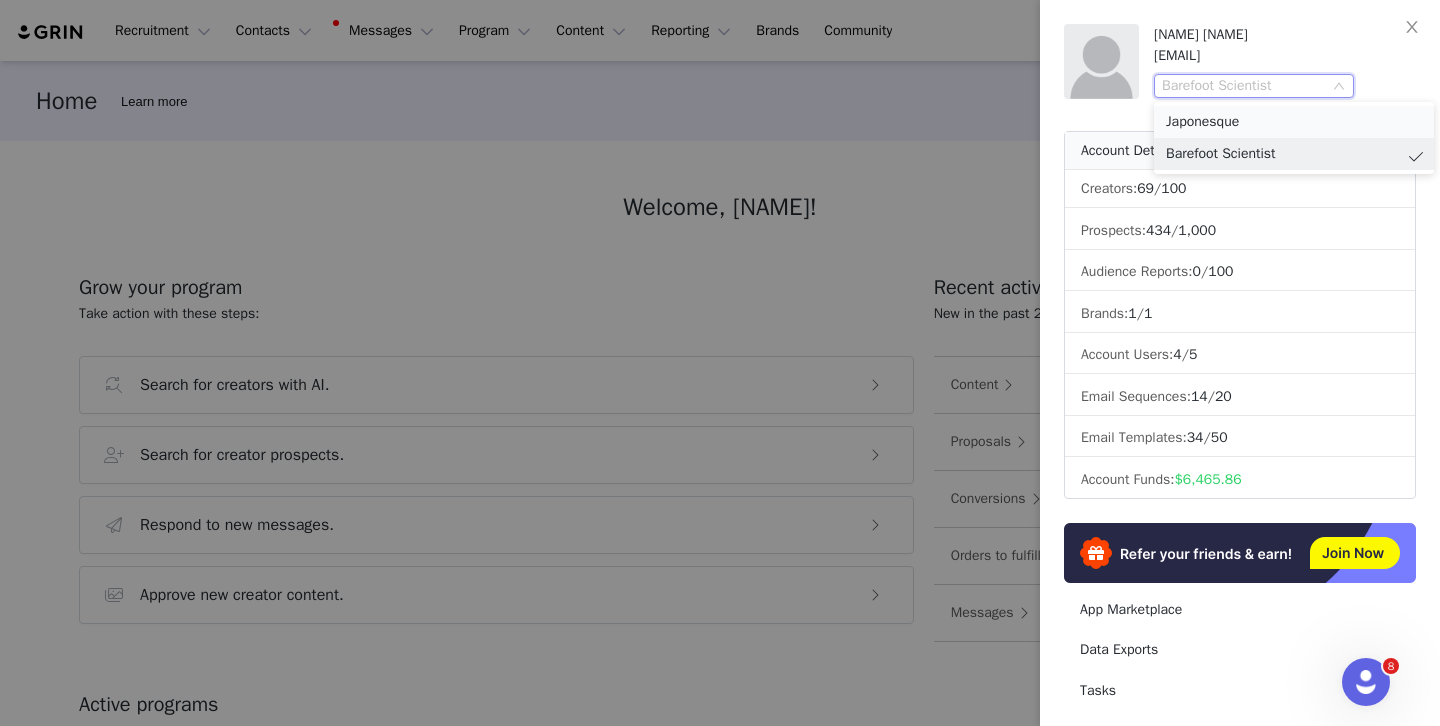 click on "Japonesque" at bounding box center (1294, 122) 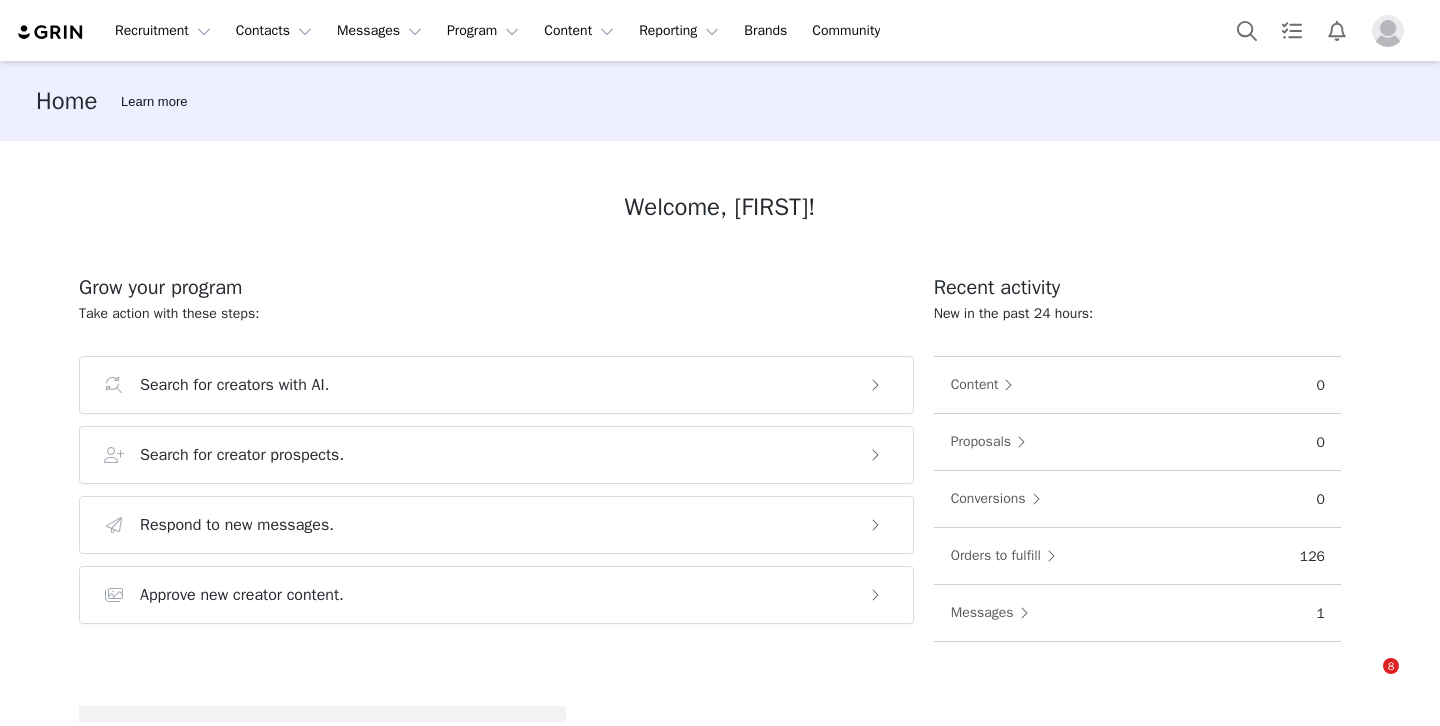 scroll, scrollTop: 0, scrollLeft: 0, axis: both 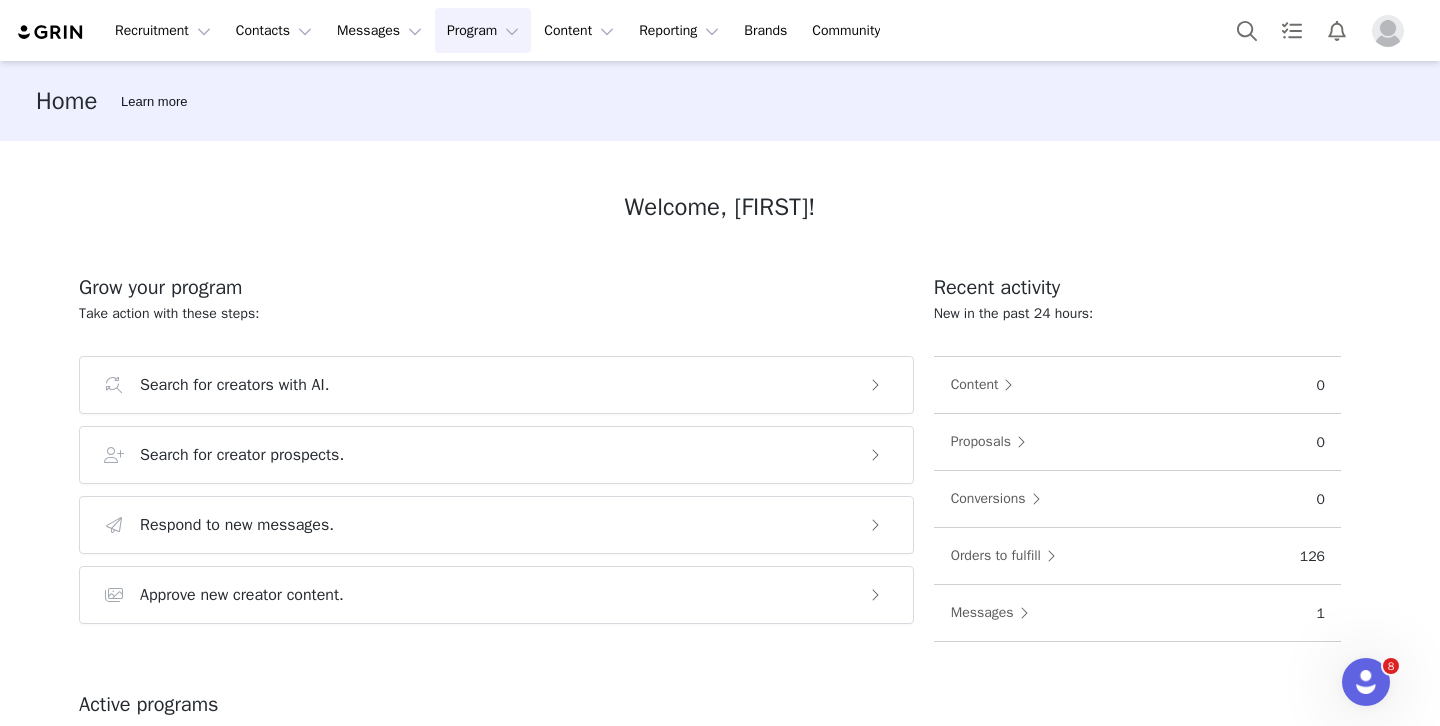 click on "Program Program" at bounding box center [483, 30] 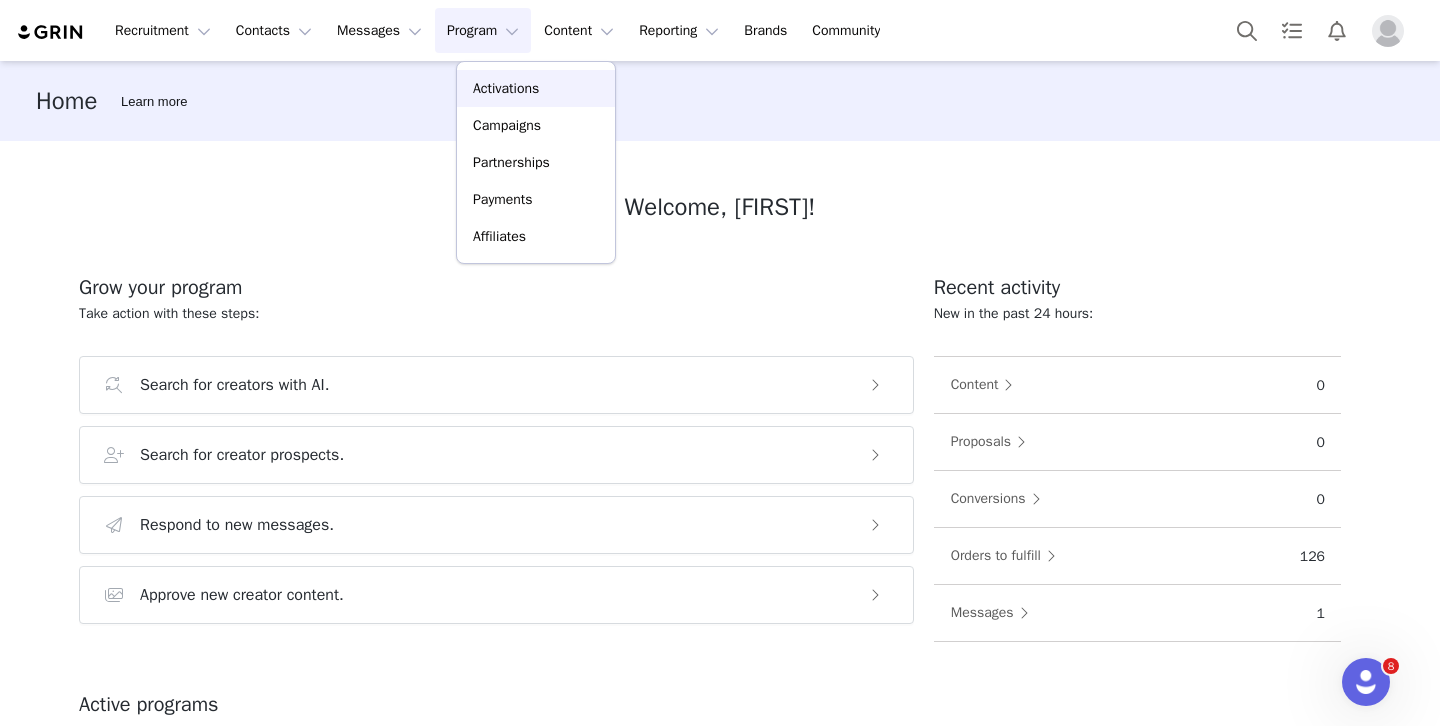click on "Activations" at bounding box center (506, 88) 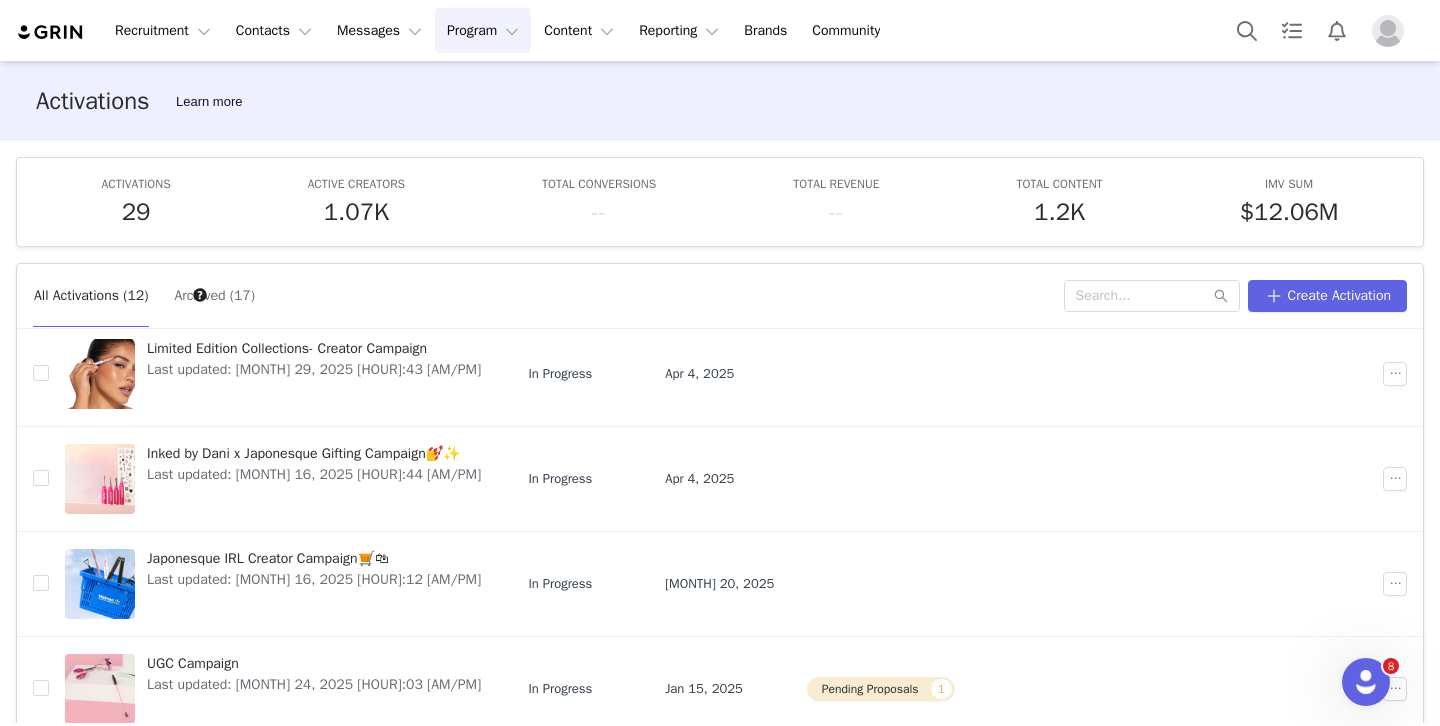 scroll, scrollTop: 374, scrollLeft: 0, axis: vertical 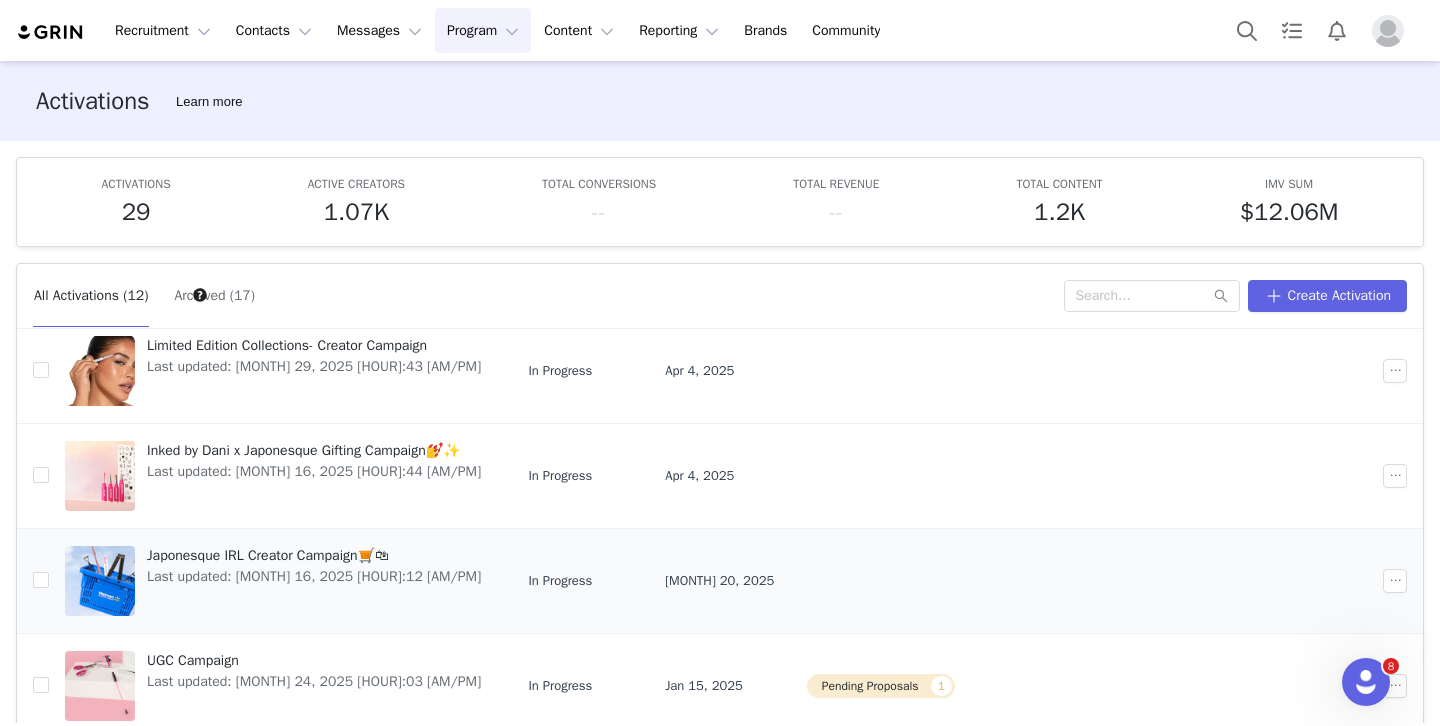 click on "Japonesque IRL Creator Campaign🛒🛍" at bounding box center (314, 555) 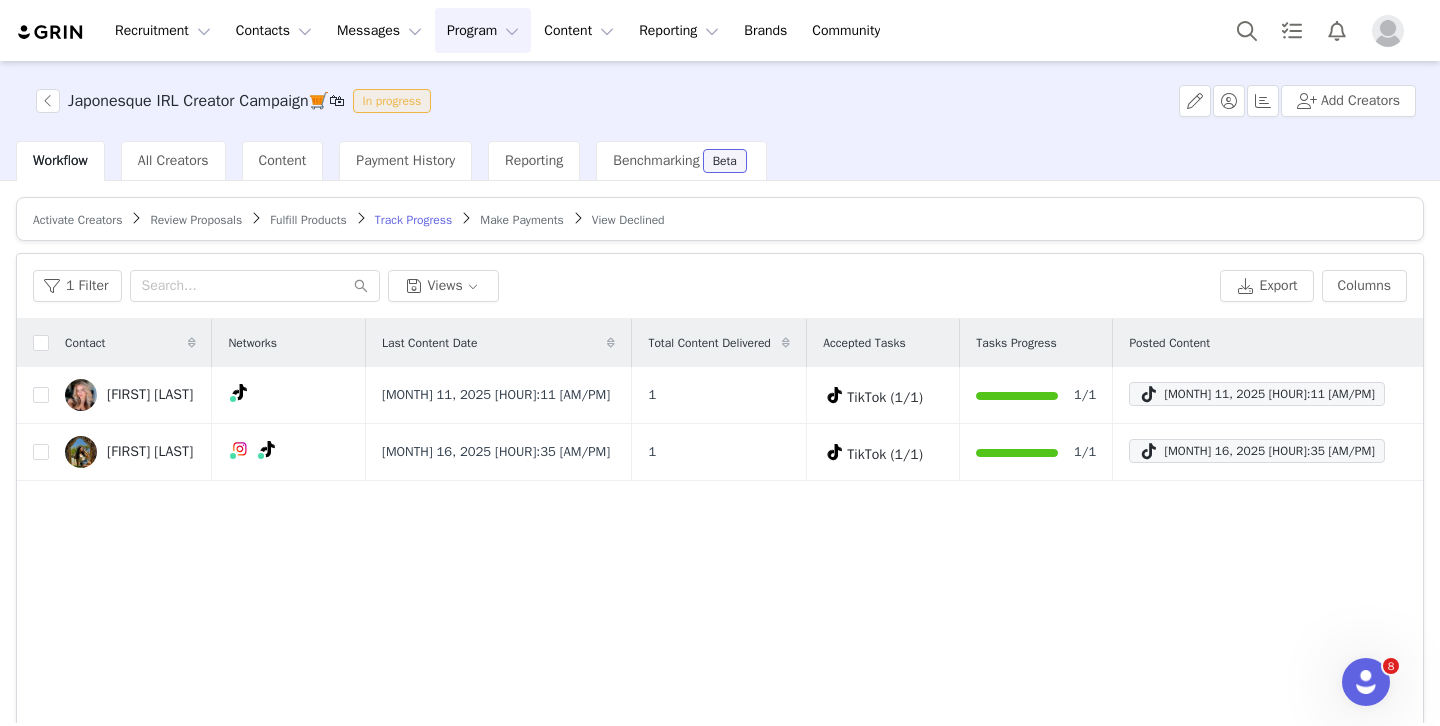 click on "Review Proposals" at bounding box center [196, 220] 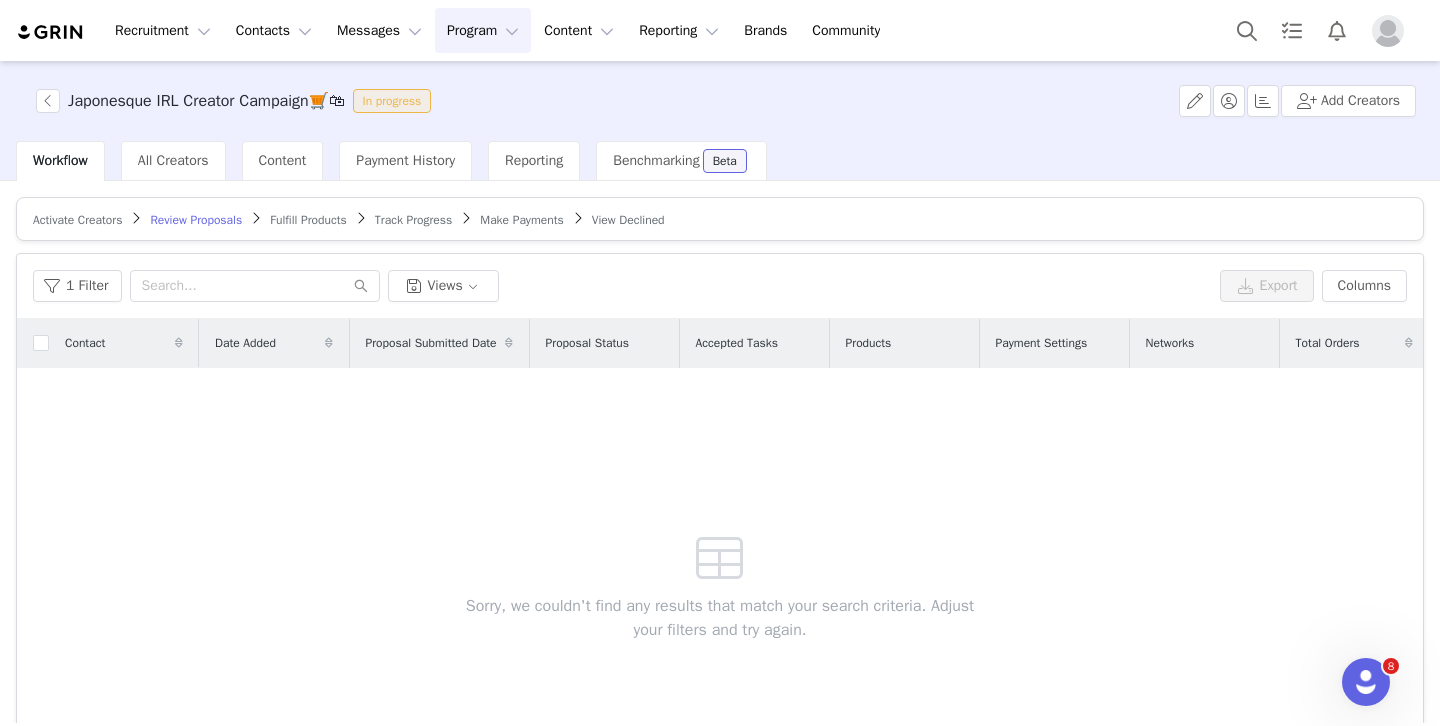 click on "Activate Creators" at bounding box center (77, 220) 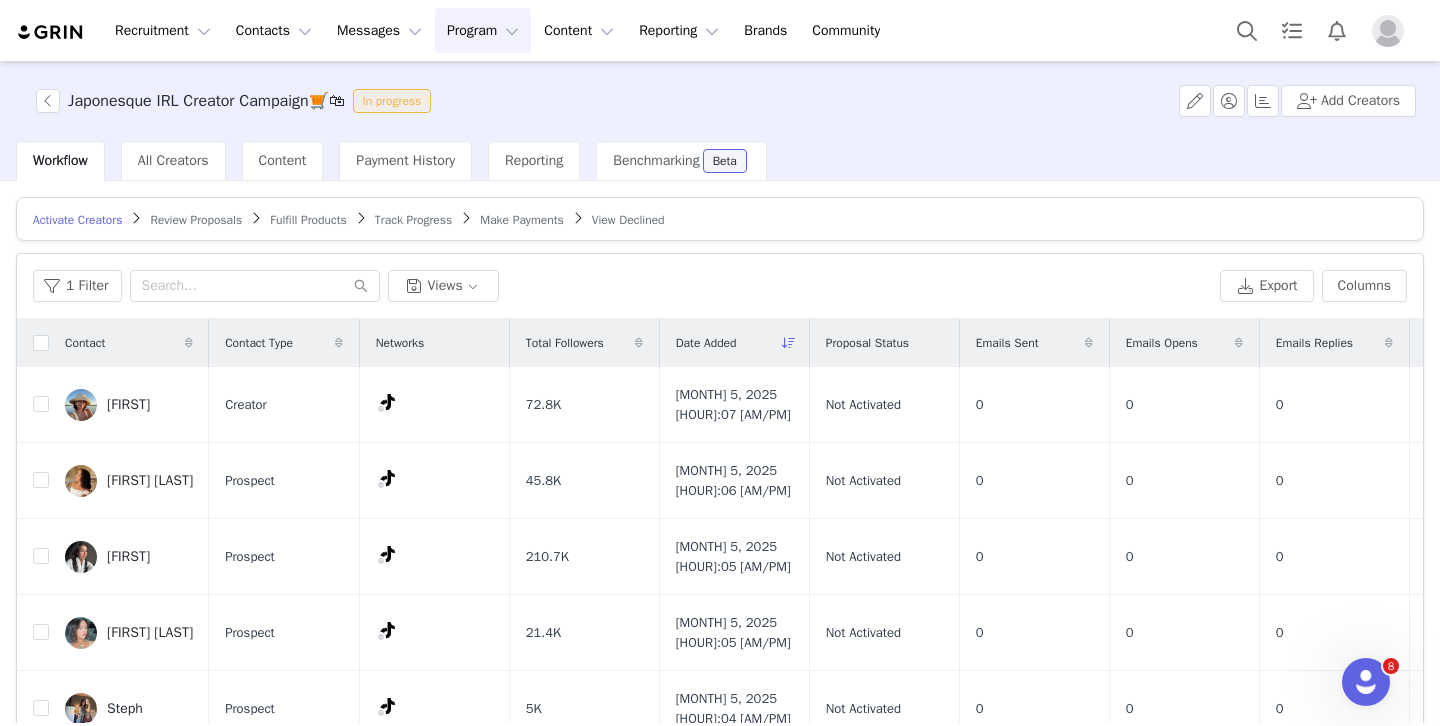 scroll, scrollTop: 32, scrollLeft: 0, axis: vertical 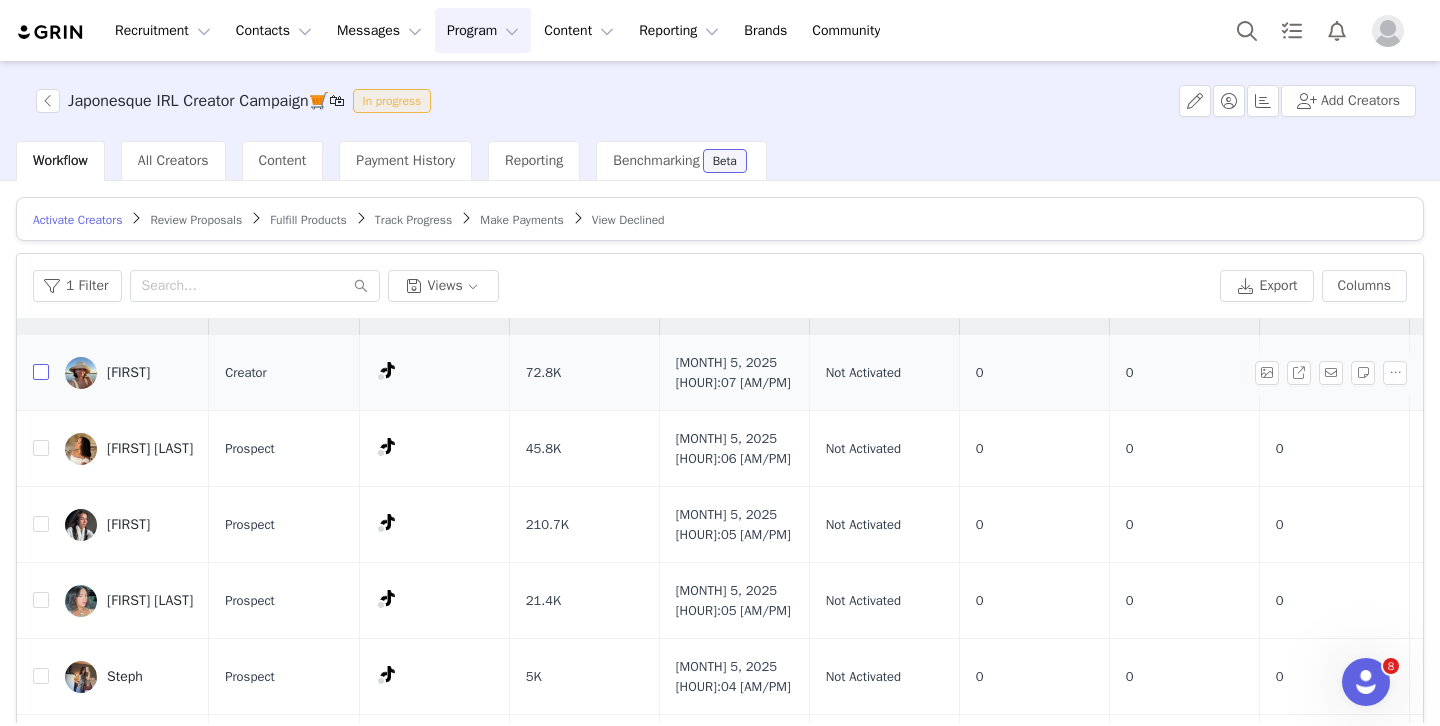click at bounding box center [41, 372] 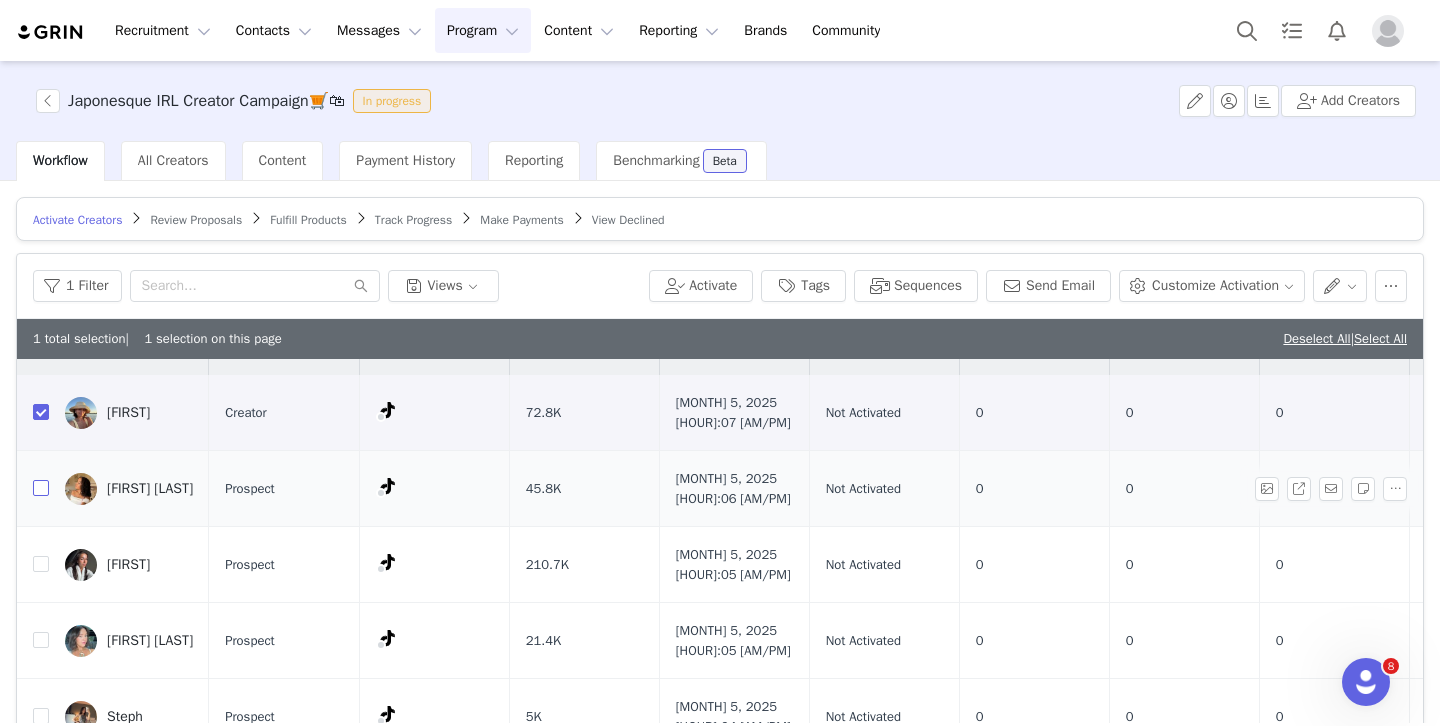 click at bounding box center [41, 488] 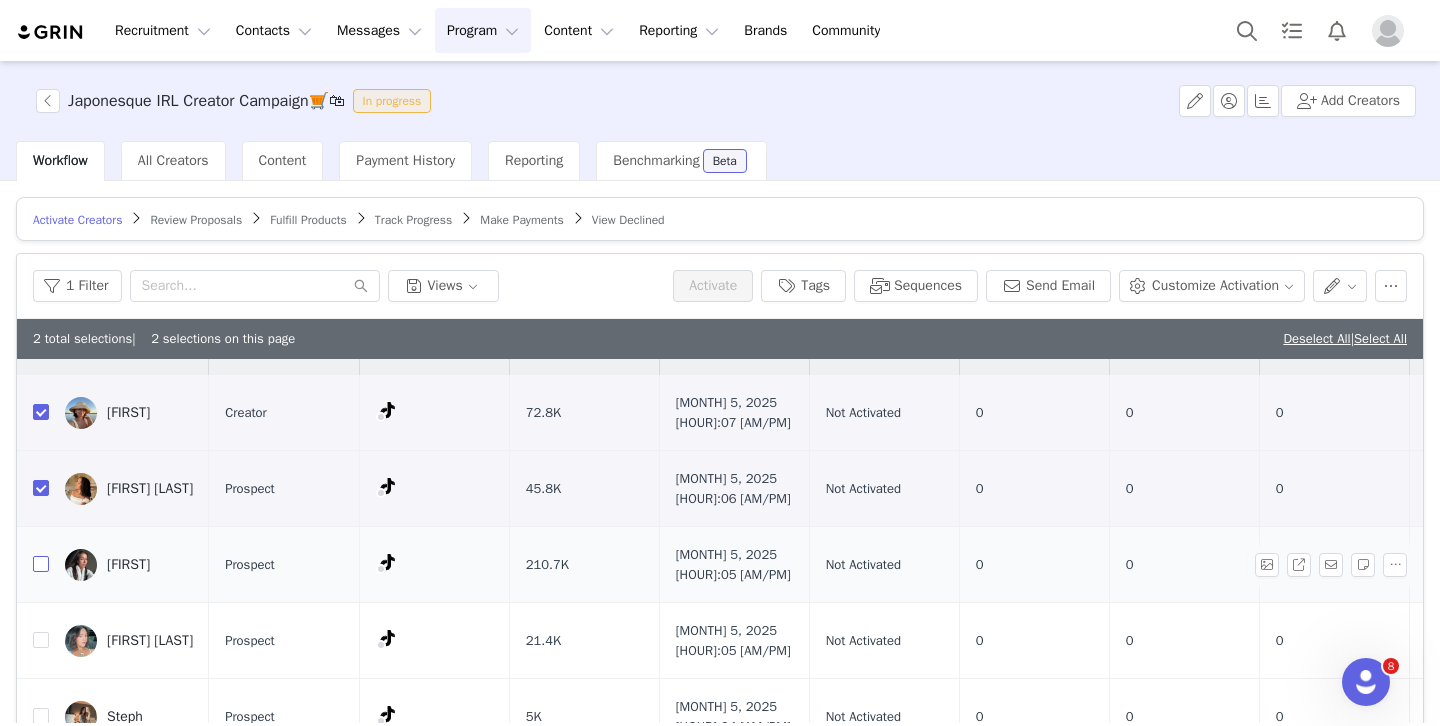 click at bounding box center (41, 564) 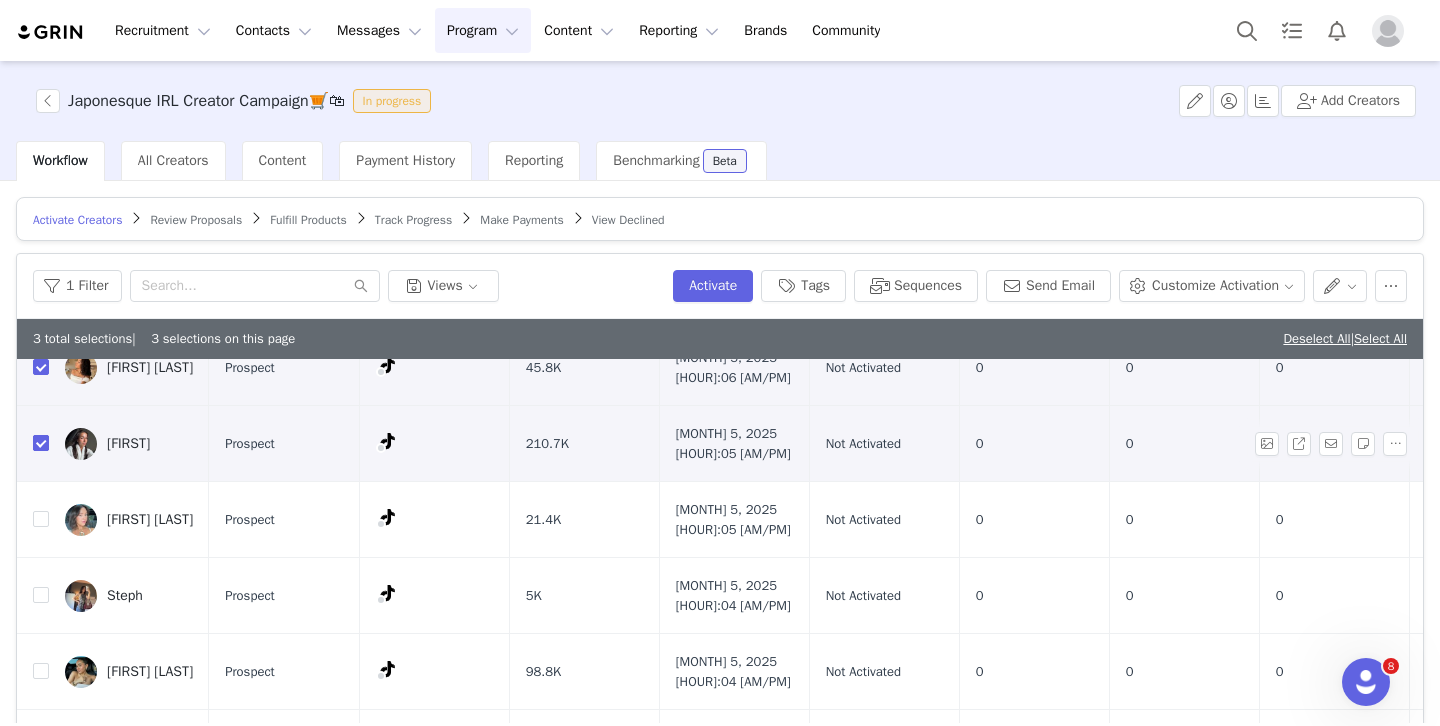 scroll, scrollTop: 154, scrollLeft: 0, axis: vertical 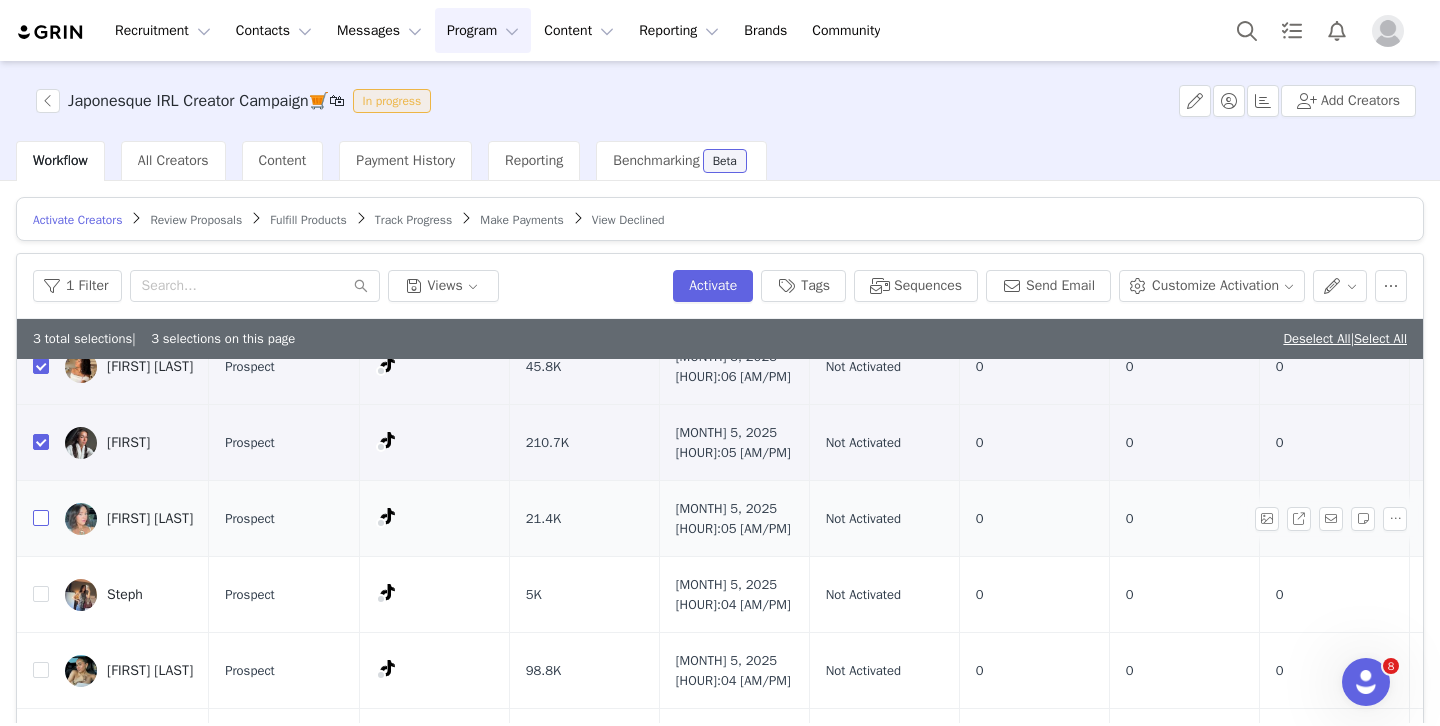 click at bounding box center [41, 518] 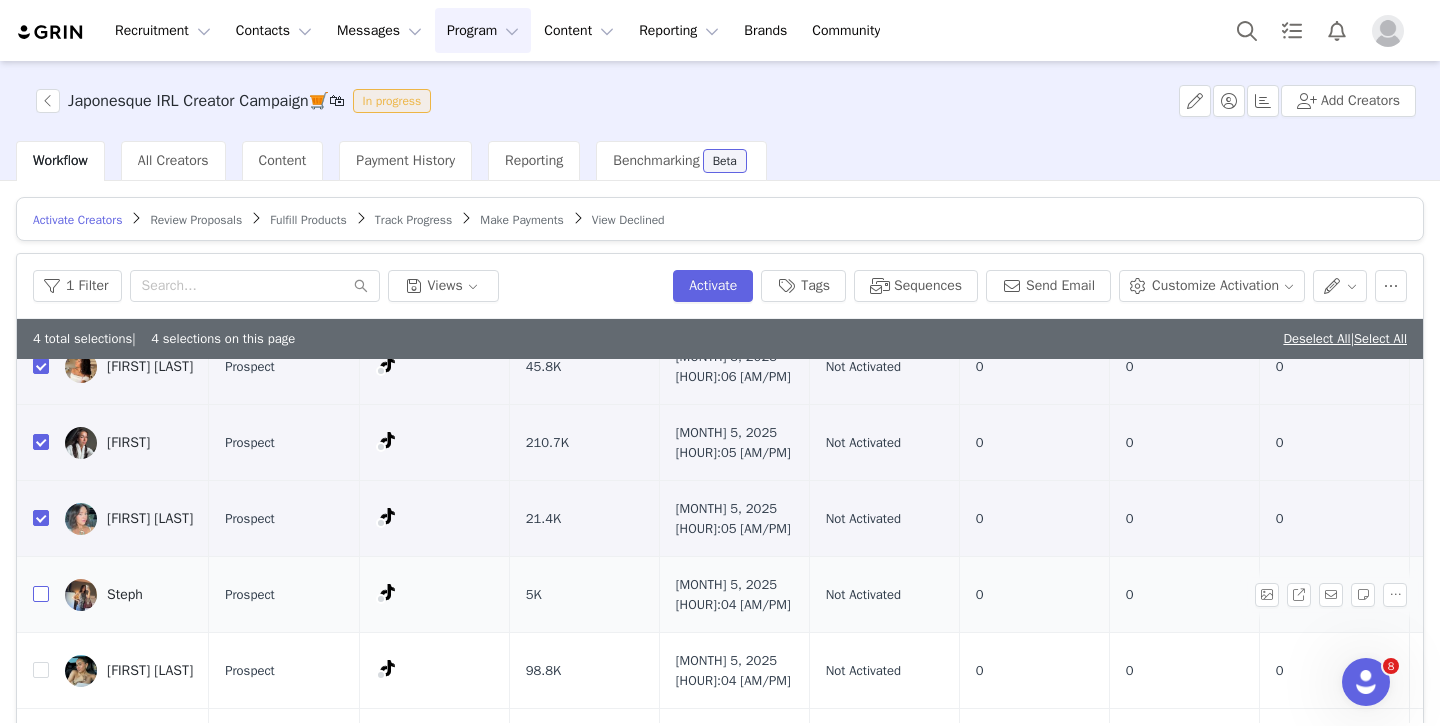 click at bounding box center (41, 594) 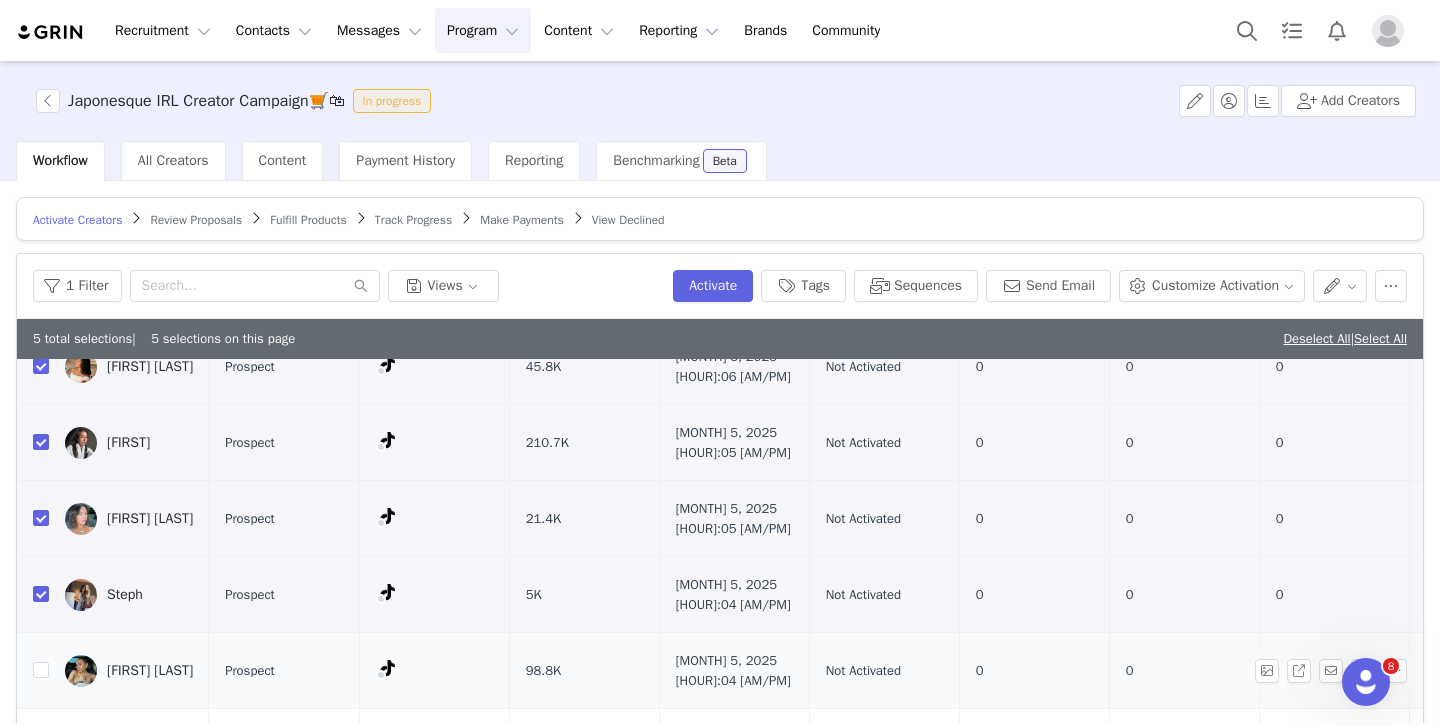 click at bounding box center (33, 671) 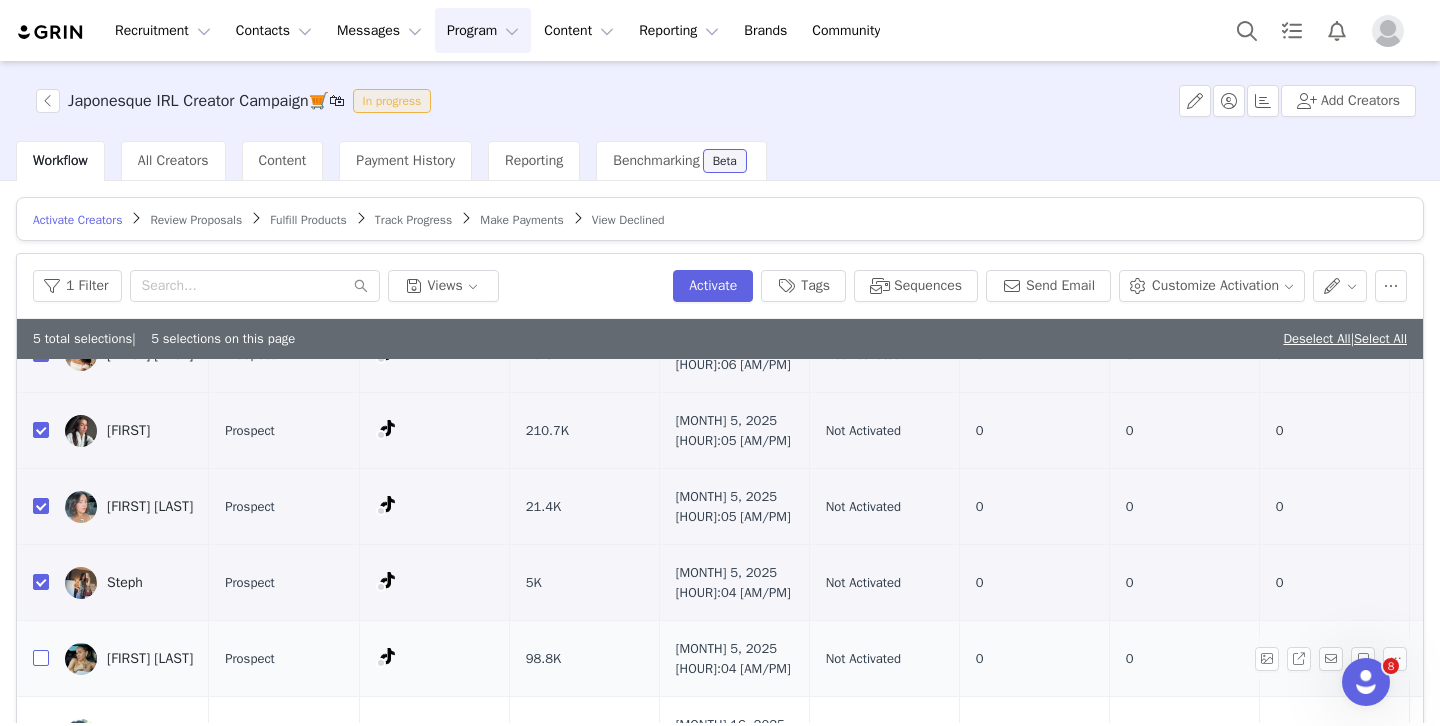 click at bounding box center [41, 658] 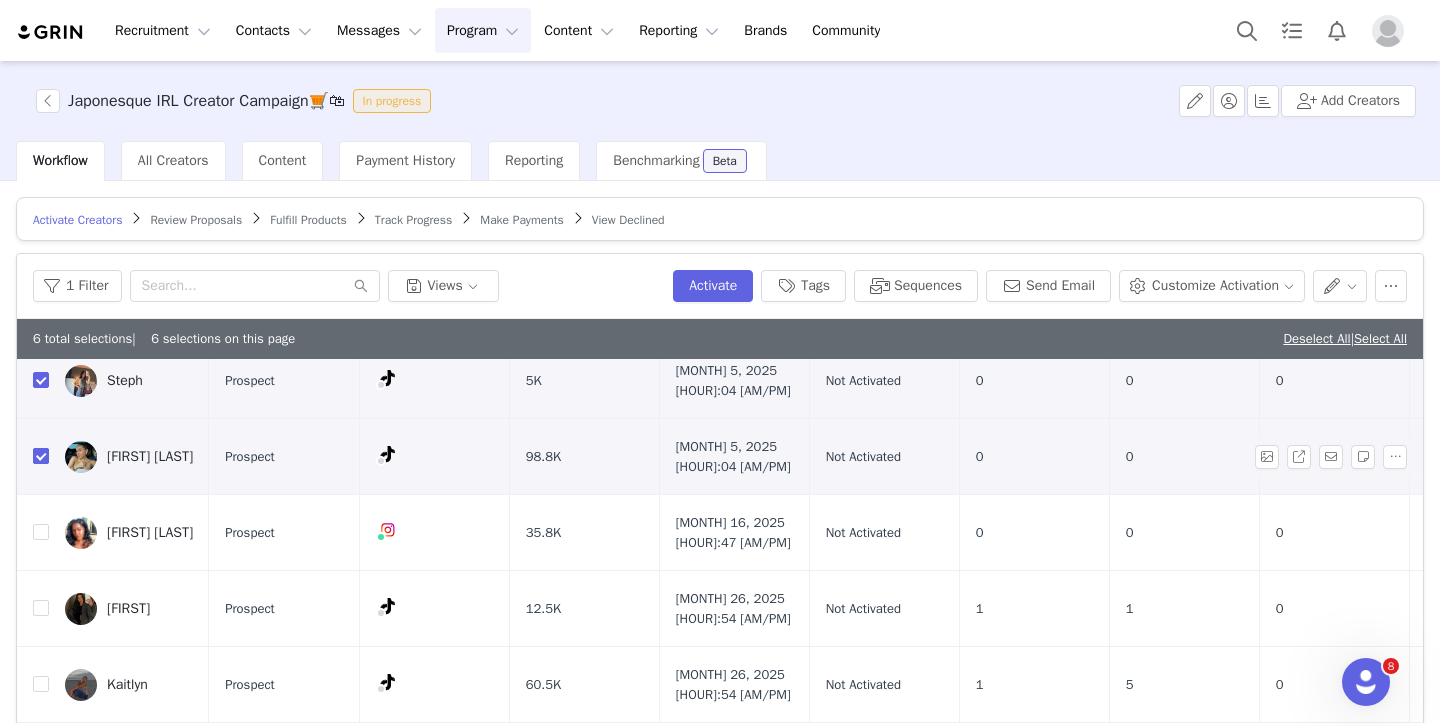 scroll, scrollTop: 371, scrollLeft: 0, axis: vertical 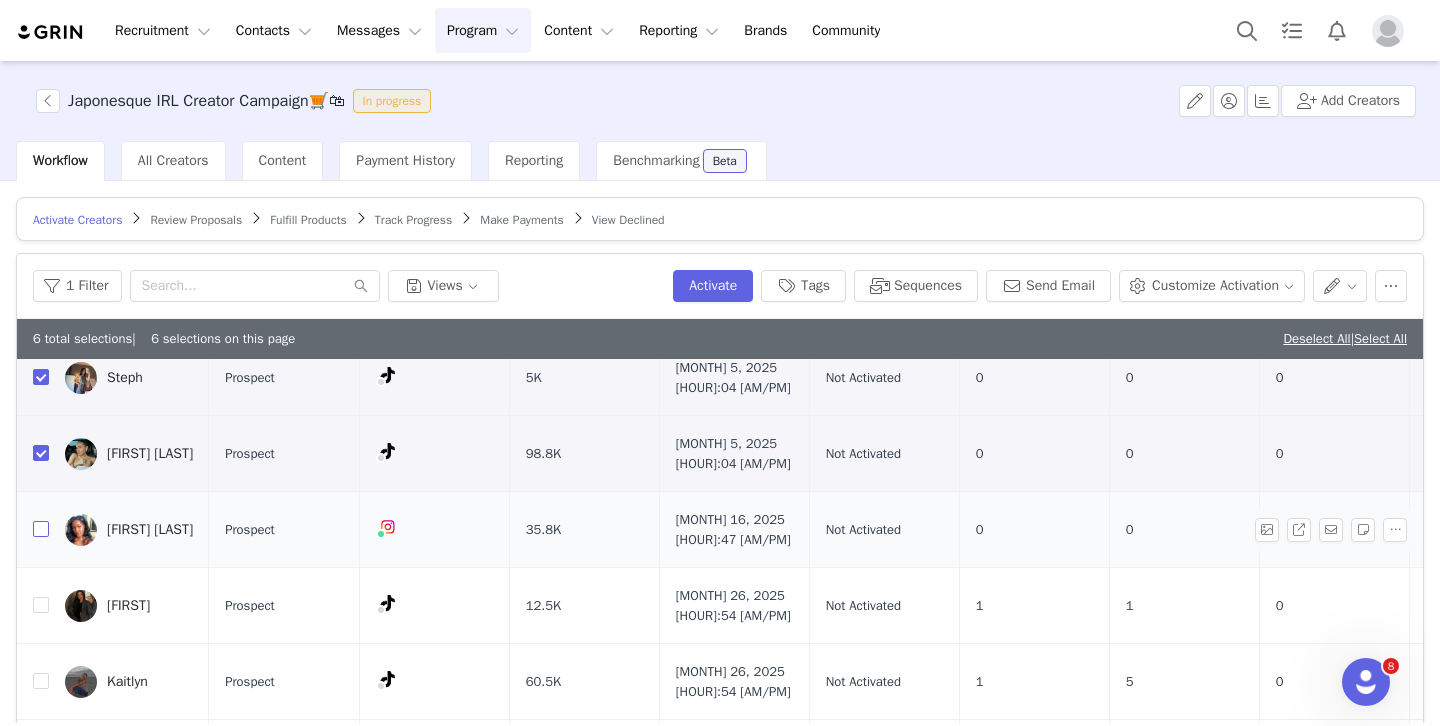click at bounding box center (41, 529) 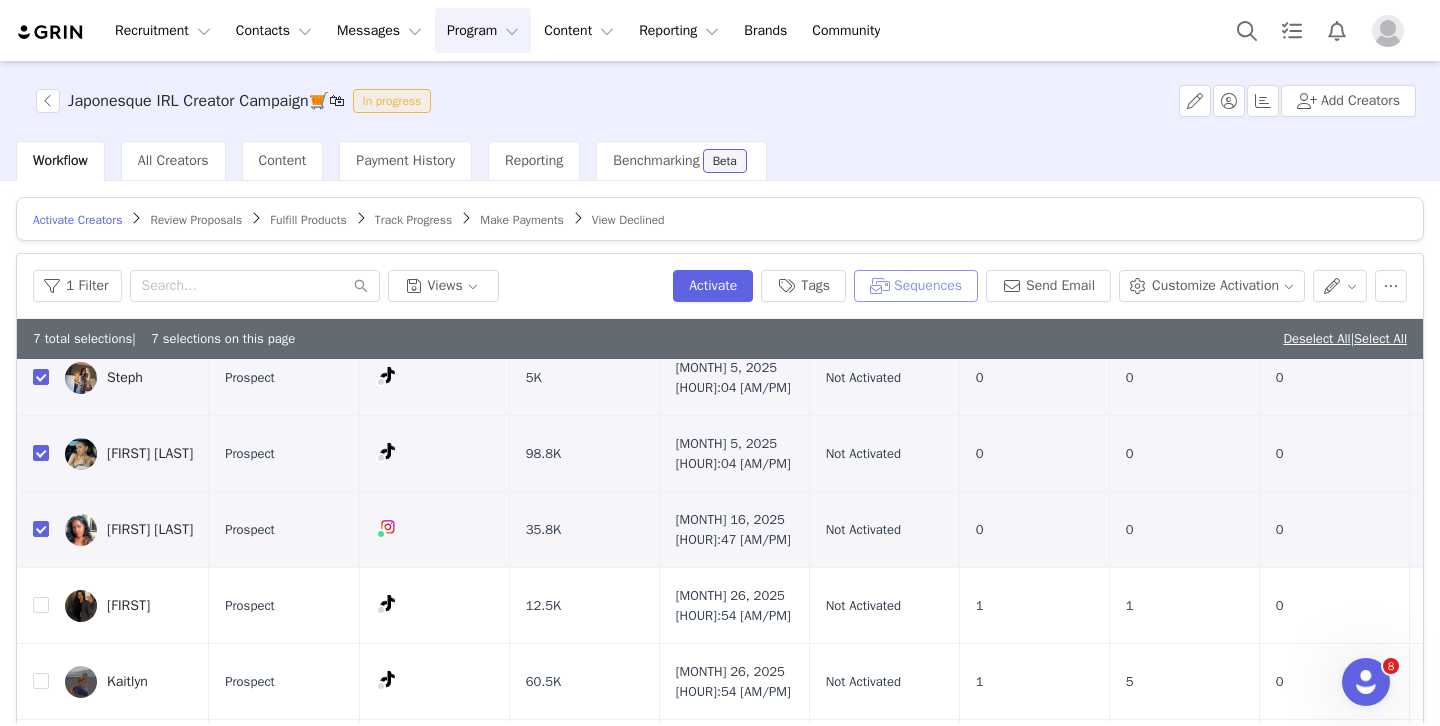 click on "Sequences" at bounding box center [916, 286] 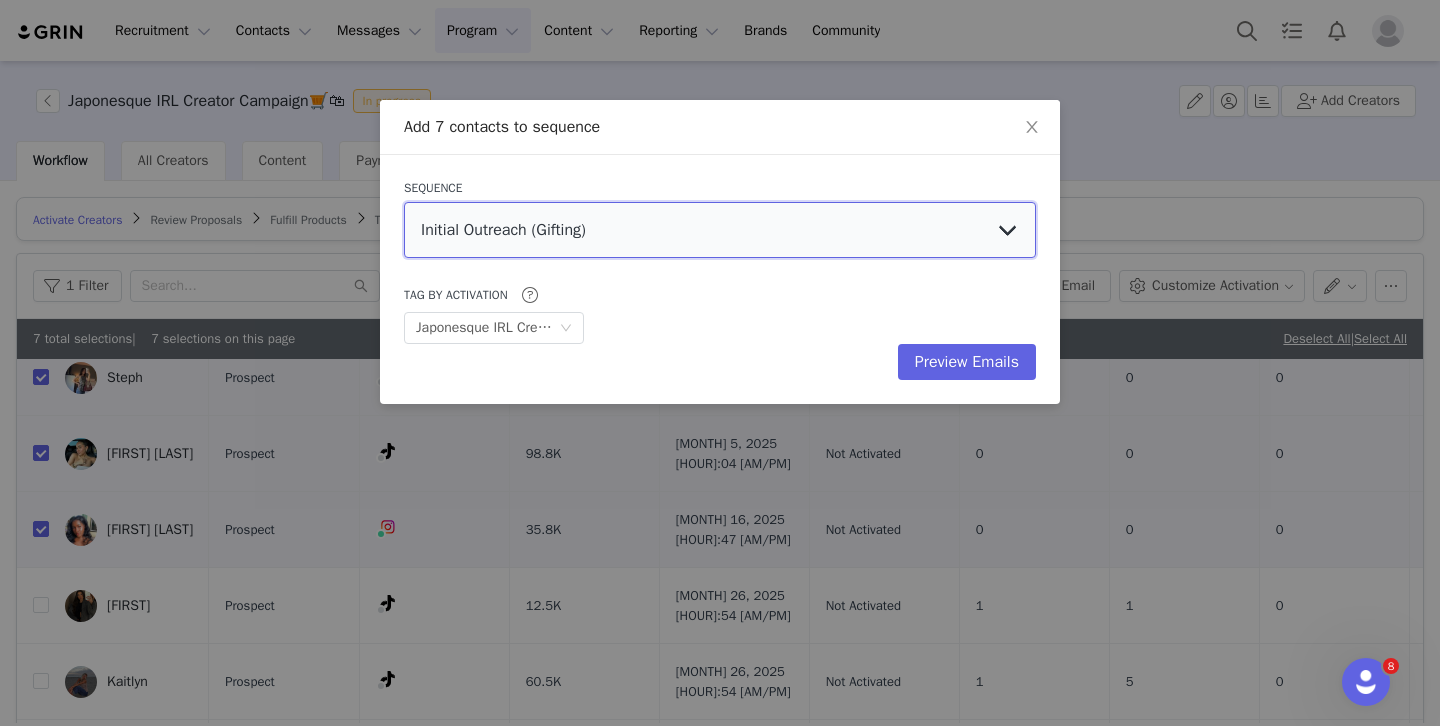 click on "Initial Outreach (Gifting)   Puff List PR Gifting   Puff List Creator Campaign   Subject: ✨ You’re Invited! Let’s Glow Up with Precision Dermaplaners   Our 5pk Precision Dermaplaner Pack is HERE!   Say Hello to NEWEST Tweezer   Say Hello to Our NEW Nail Tools   NEW Nail Tools Partnership   Nail Tools Launch UGC   Red Light Therapy Campaign   Comfort+ PR   Megababe x JPN   Halloween Glam Campaign   UGC Photos for Retailers   Lume Blade Consumer Survey   Skin Therapy PR Mailer   Paid Collaboration Activation   Instagram Connection Reminder   Paid Collaboration Initial Outreach   PR mailer outreach   Cold Outreach Paid Collaboration" at bounding box center (720, 230) 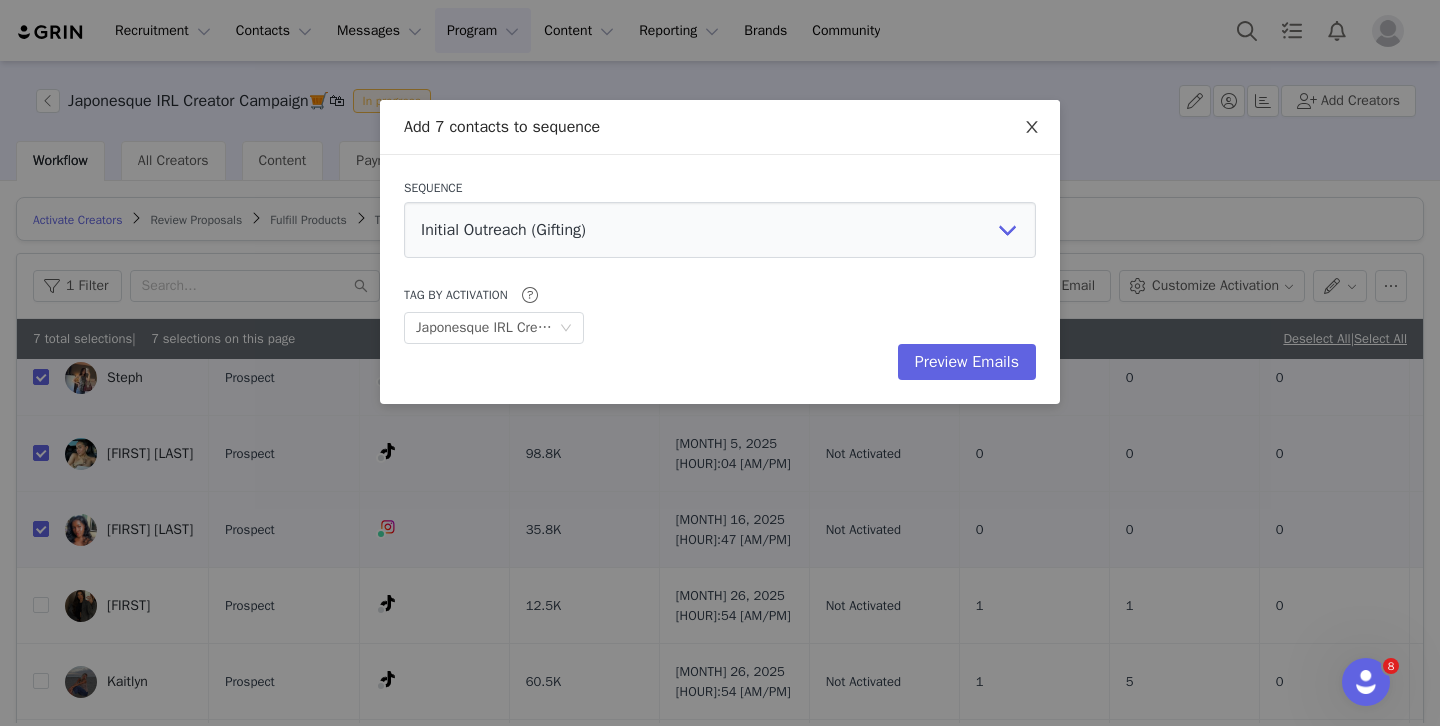 click 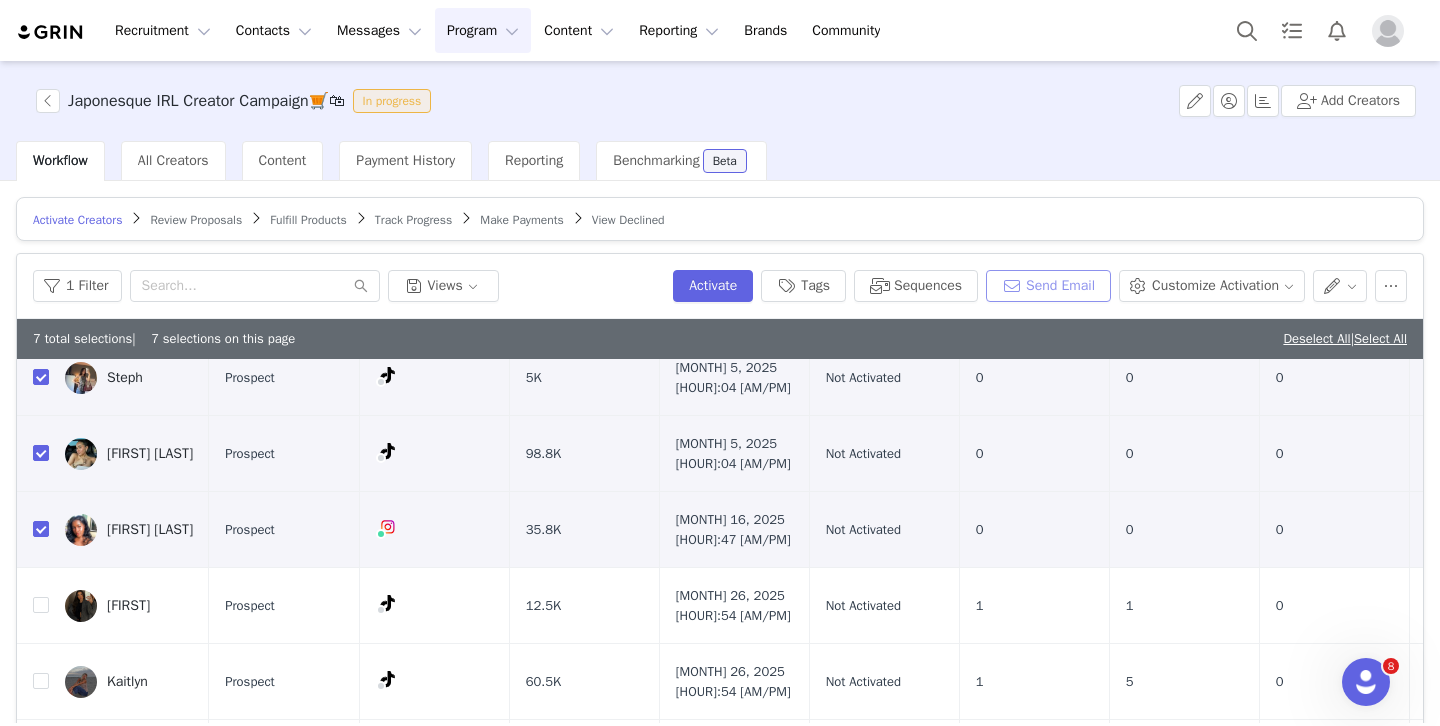 click on "Send Email" at bounding box center (1048, 286) 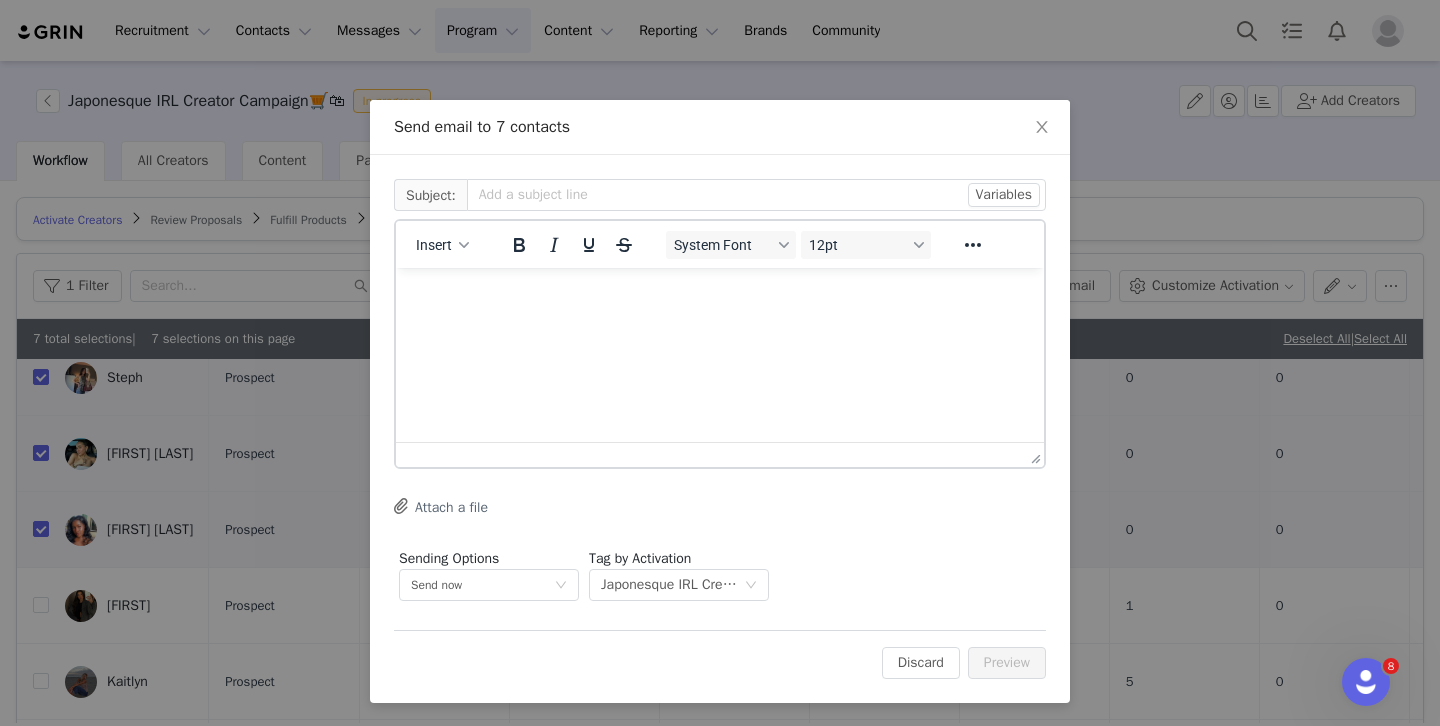 scroll, scrollTop: 0, scrollLeft: 0, axis: both 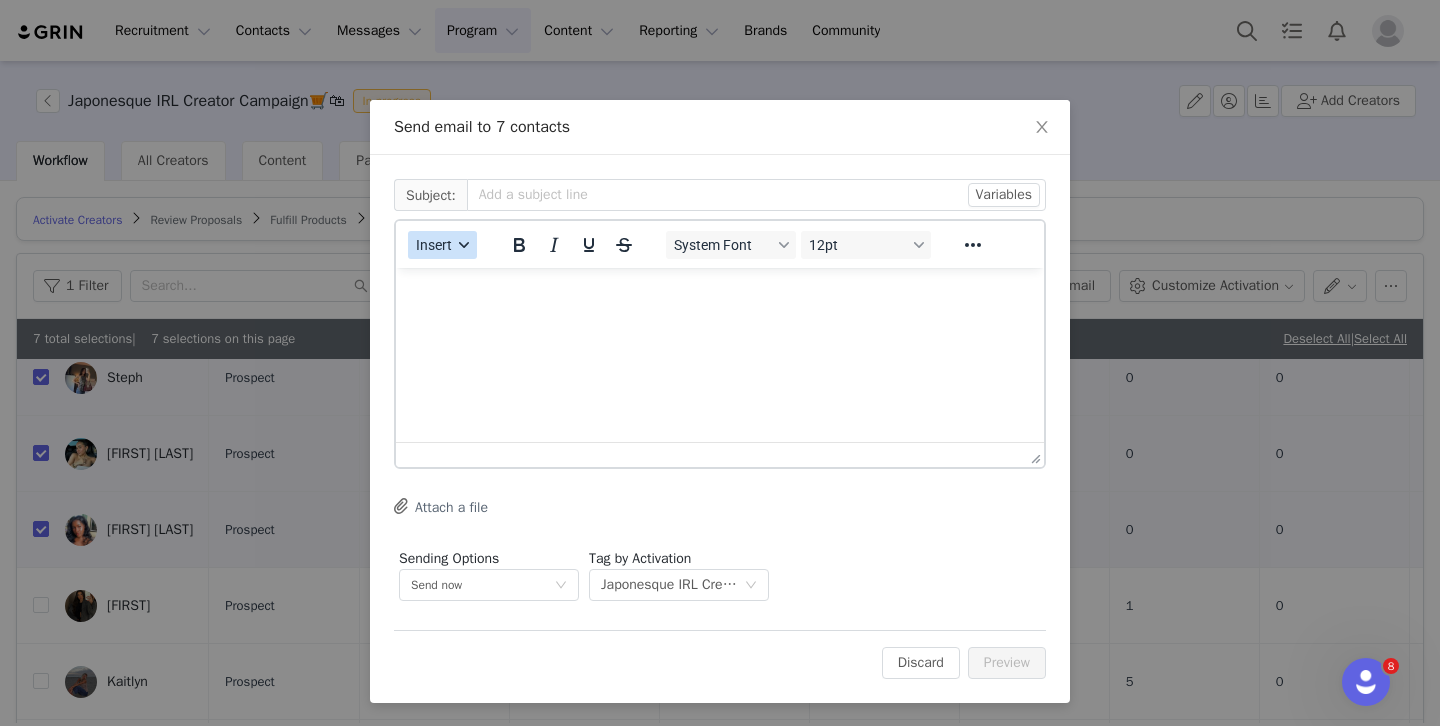 click on "Insert" at bounding box center [434, 245] 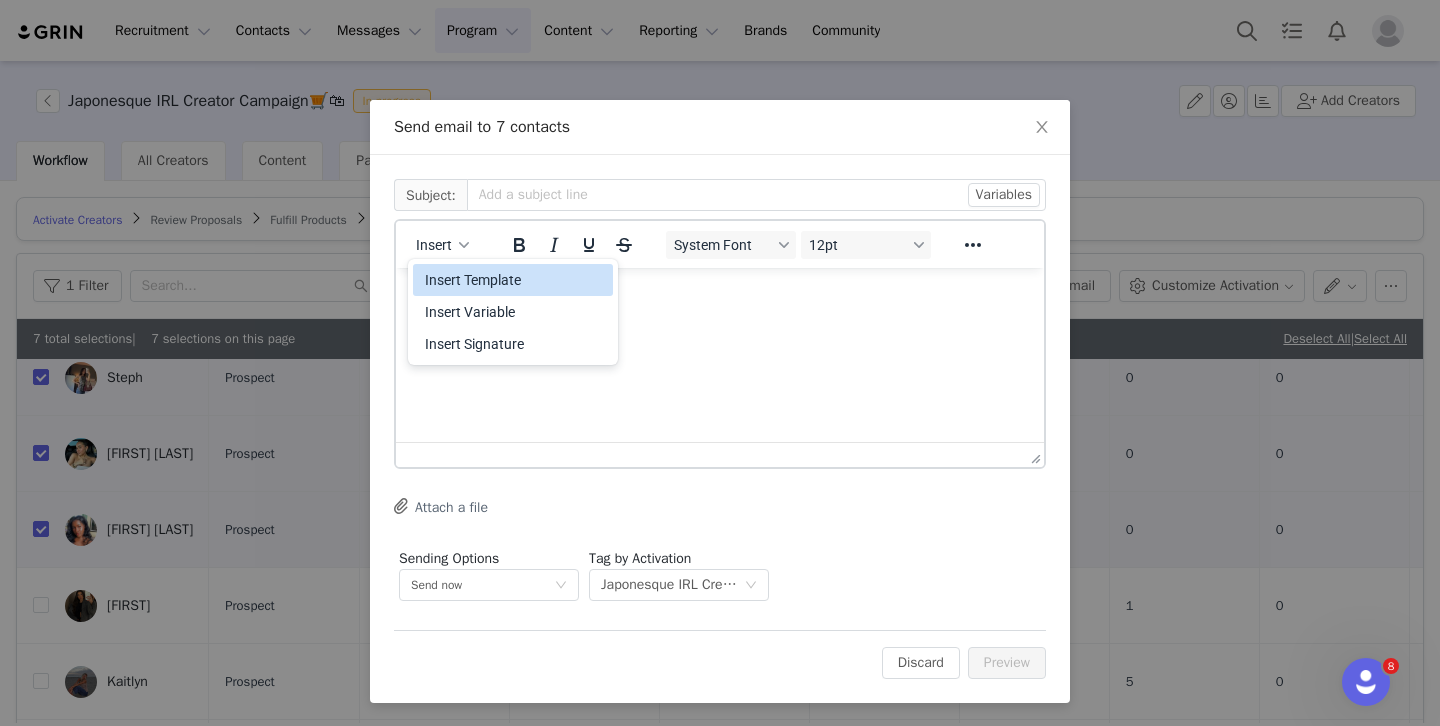click on "Insert Template" at bounding box center [515, 280] 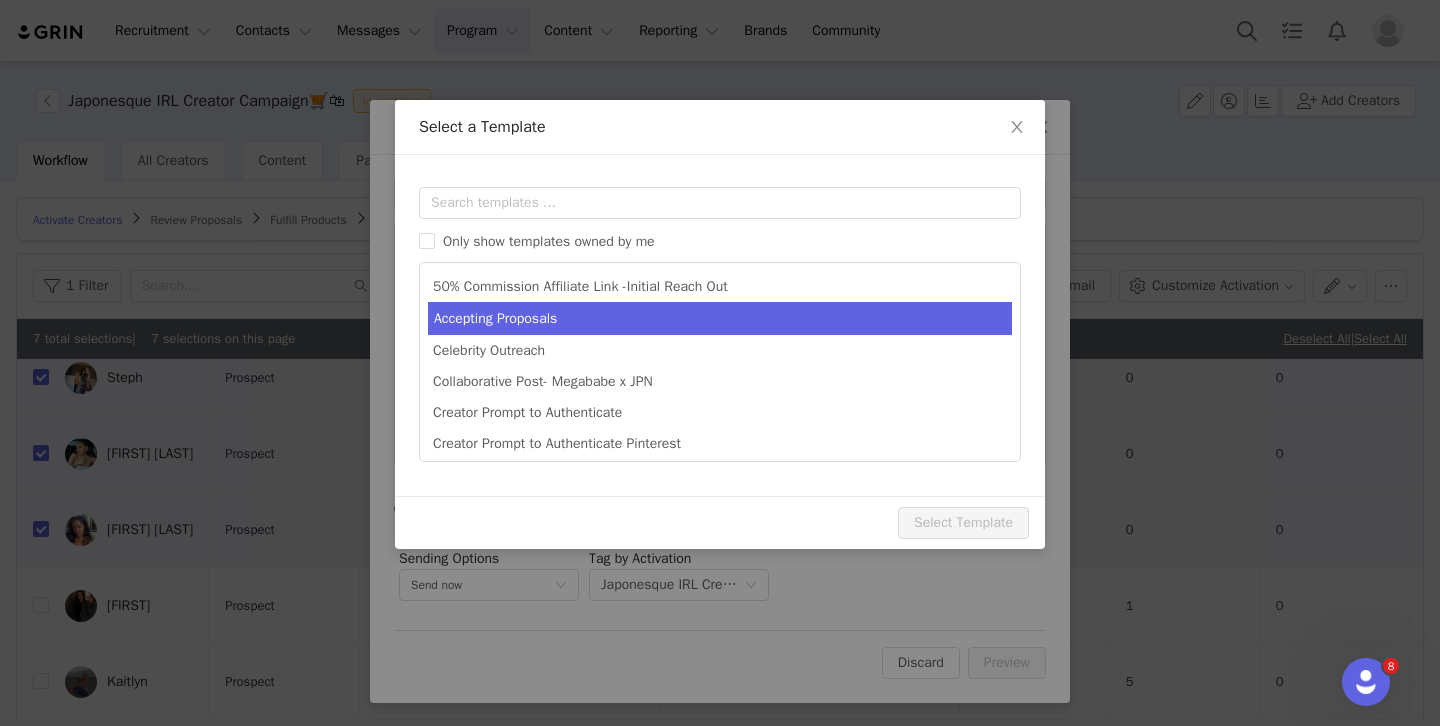 scroll, scrollTop: 0, scrollLeft: 0, axis: both 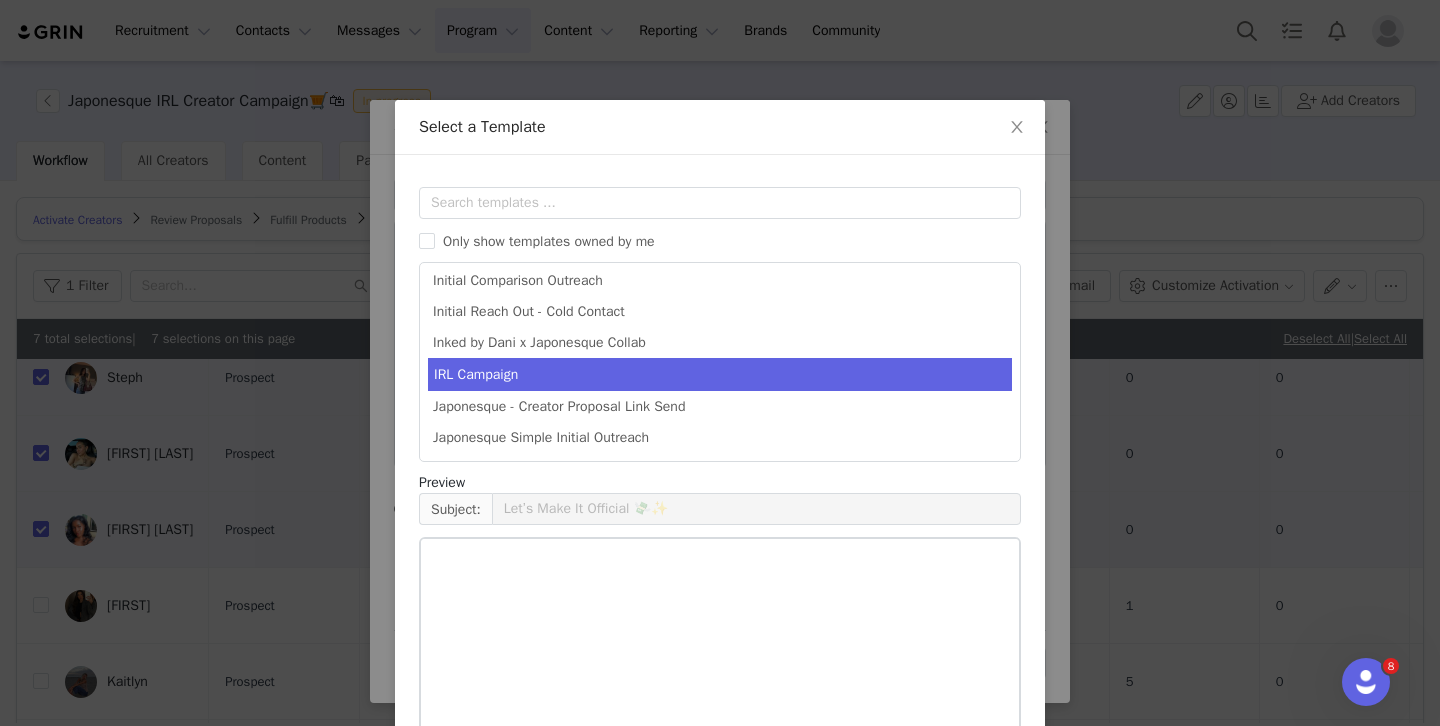 click on "IRL Campaign" at bounding box center (720, 374) 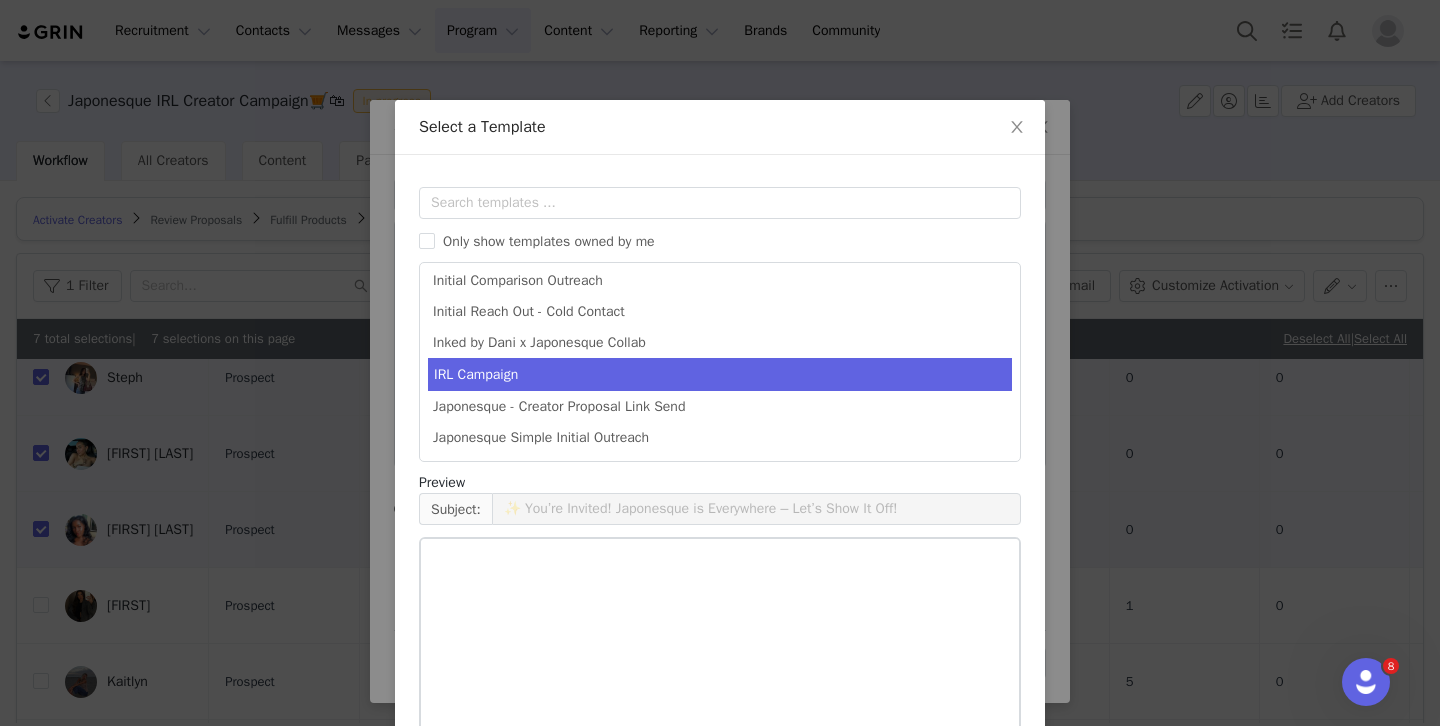 scroll, scrollTop: 752, scrollLeft: 0, axis: vertical 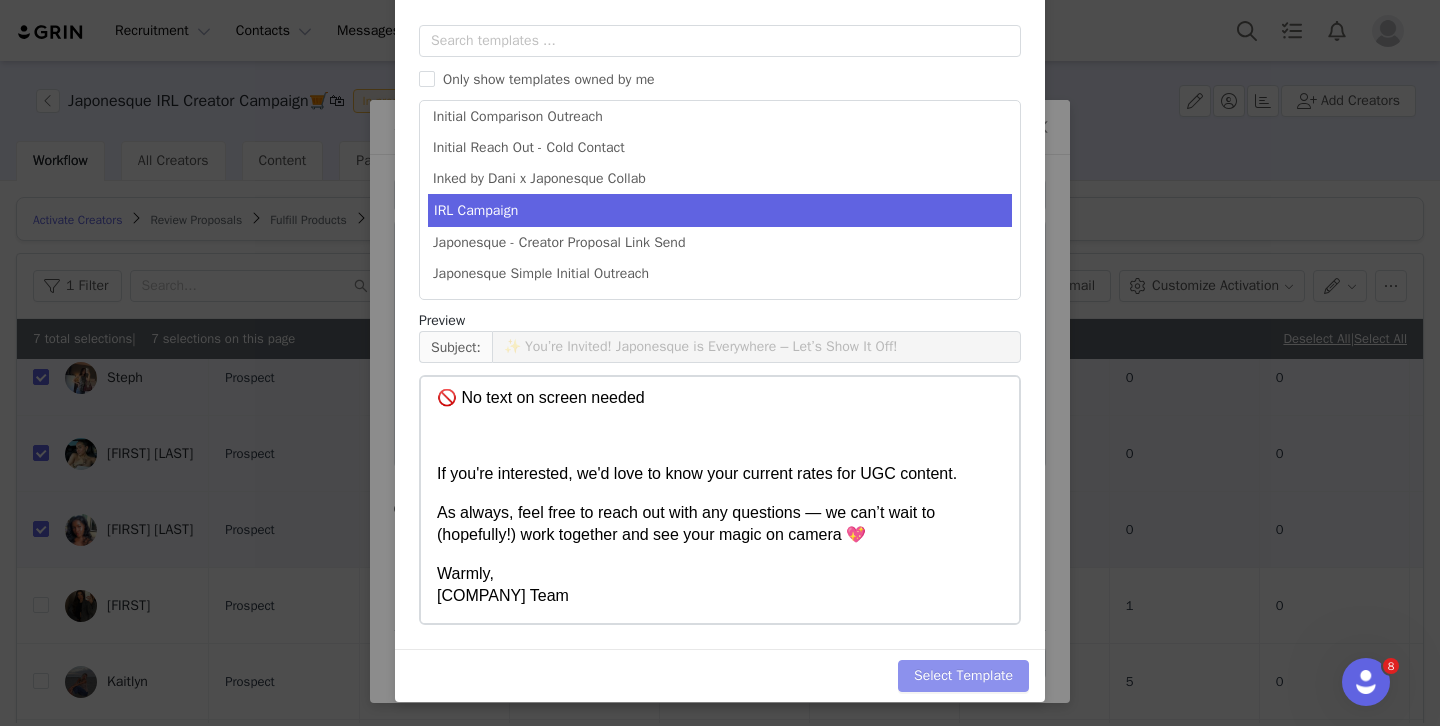 click on "Select Template" at bounding box center [963, 676] 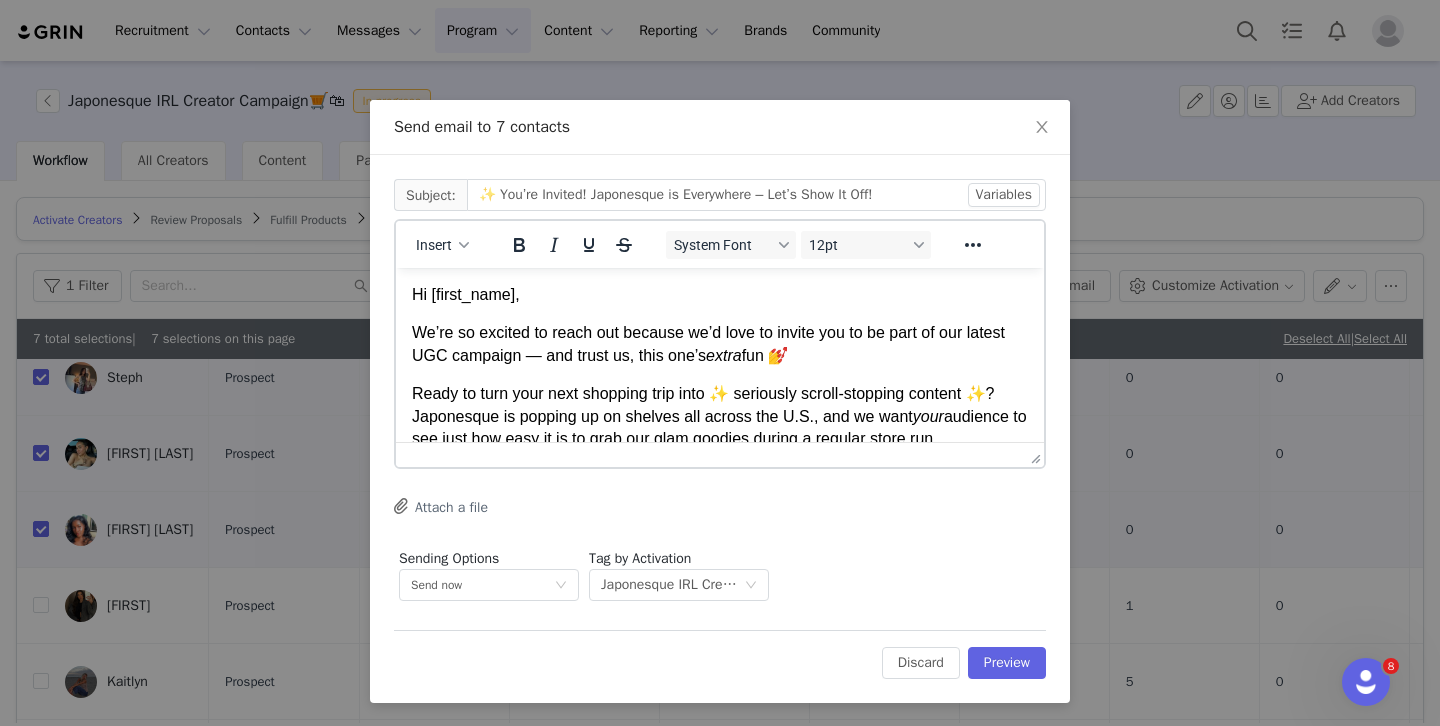 scroll, scrollTop: 0, scrollLeft: 0, axis: both 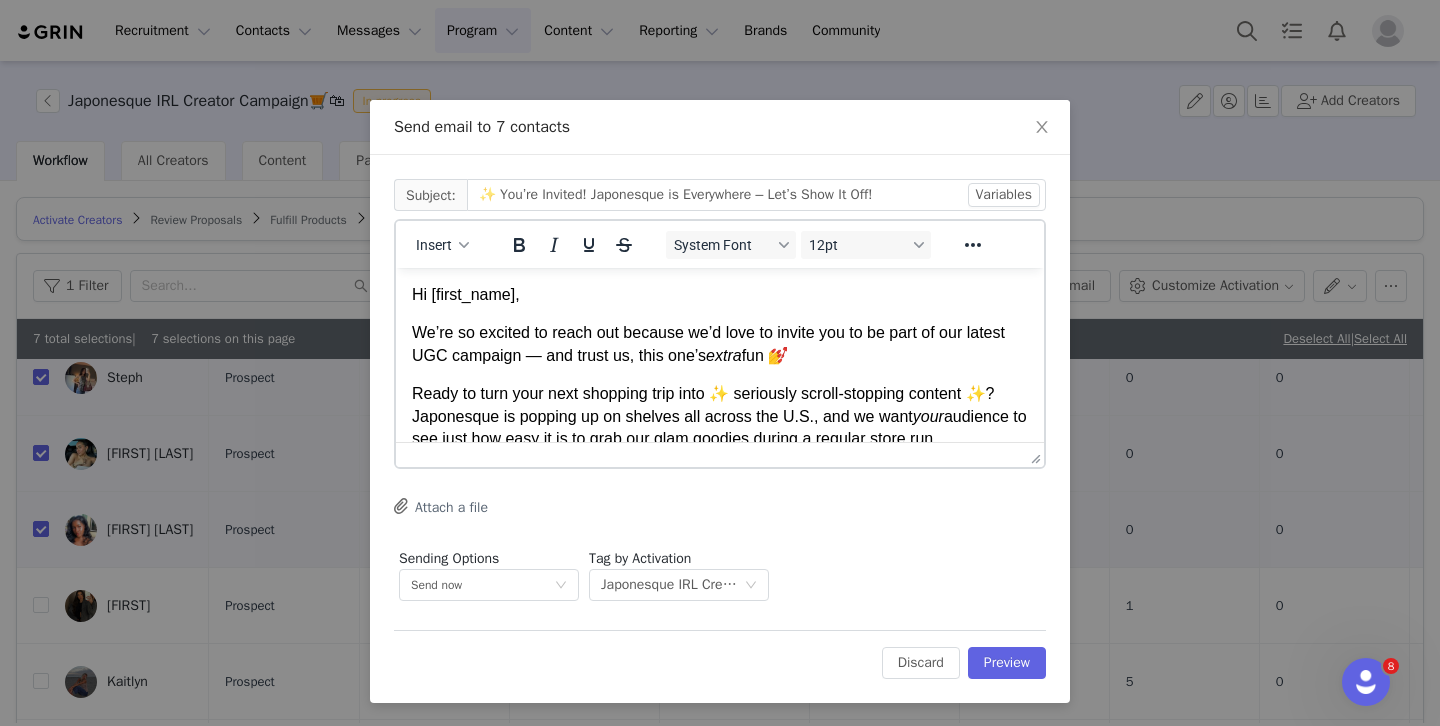 click on "Hi [first_name]," at bounding box center [720, 295] 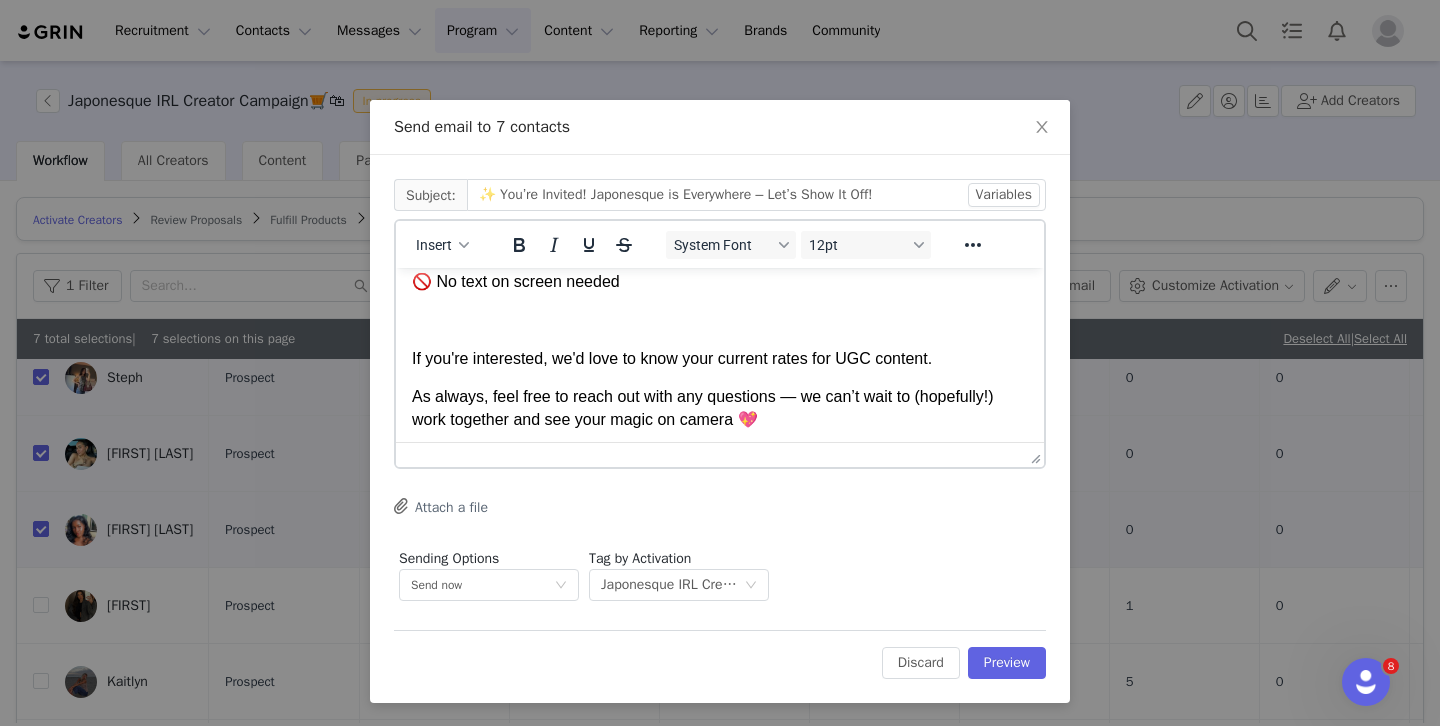 scroll, scrollTop: 373, scrollLeft: 0, axis: vertical 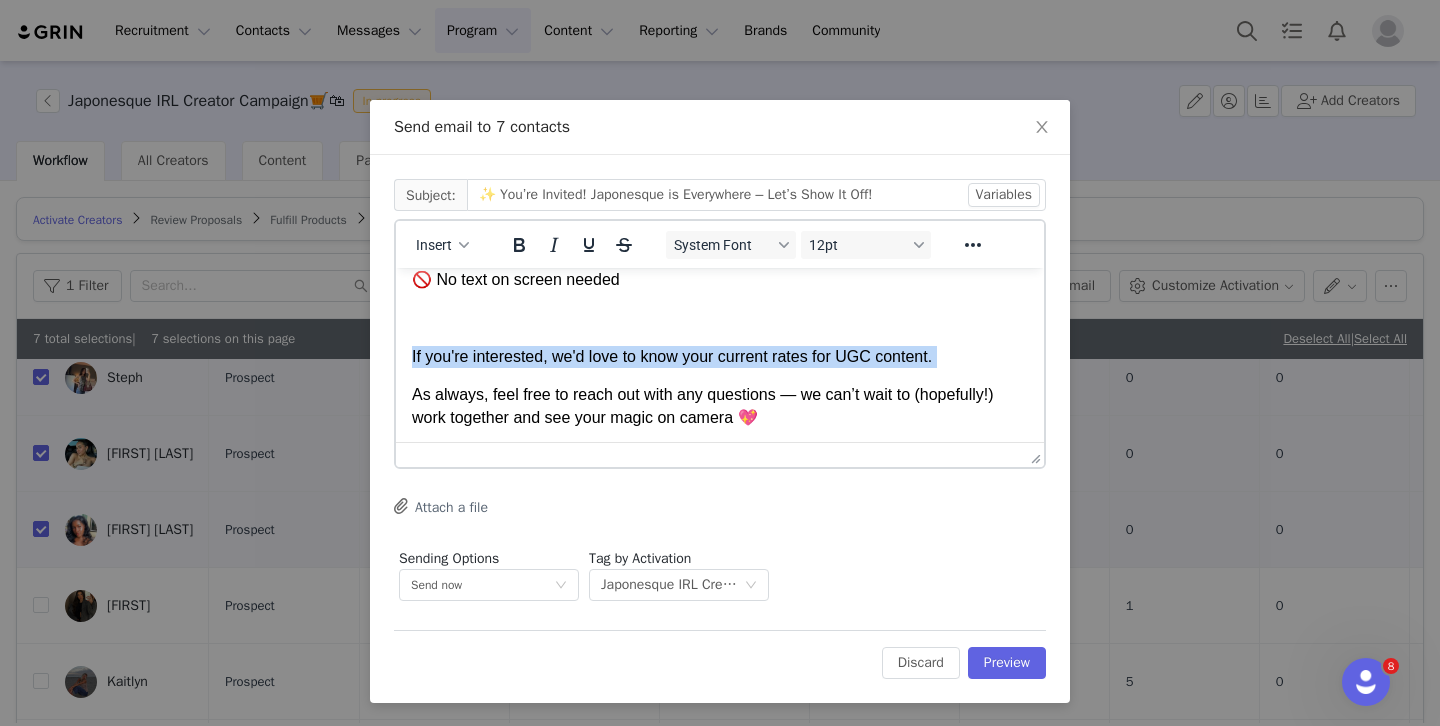 drag, startPoint x: 413, startPoint y: 355, endPoint x: 943, endPoint y: 372, distance: 530.2726 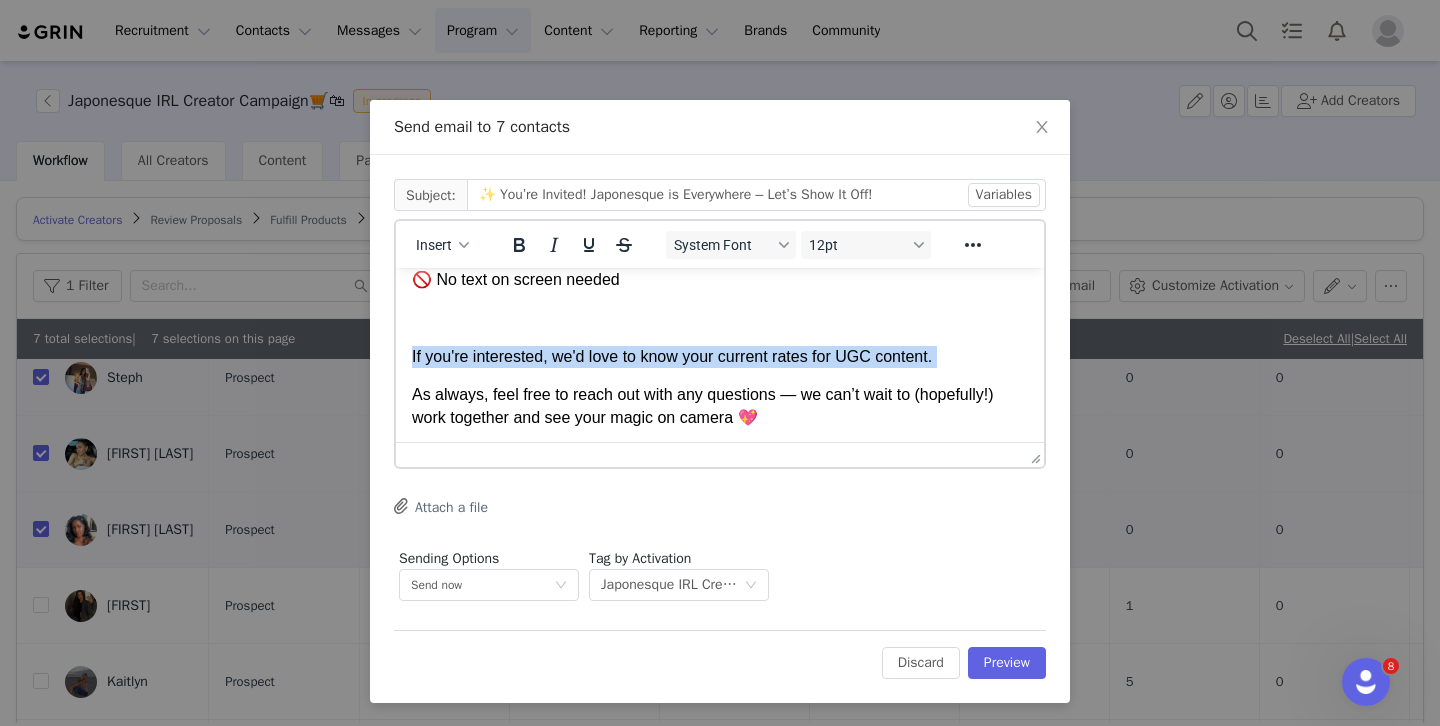 click on "Hi  First Name ,   We’re so excited to reach out because we’d love to invite you to be part of our latest UGC campaign — and trust us, this one’s  extra  fun 💅 Ready to turn your next shopping trip into ✨ seriously scroll-stopping content ✨? Japonesque is popping up on shelves all across the U.S., and we want  your  audience to see just how easy it is to grab our glam goodies during a regular store run Here’s a quick campaign snapshot: 🎥 A vlog-style IG Reel or TikTok (you choose!) 🚗 Take us along on a mini shopping adventure to  3–4 of your favorite spots , like Target, Walmart, JCPenney, Kroger, Rite Aid, Albertsons, or Walgreens. 💬 Scripts provided for easy filming 🚫 No text on screen needed If you're interested, we'd love to know your current rates for UGC content.  As always, feel free to reach out with any questions — we can’t wait to (hopefully!) work together and see your magic on camera 💖 Warmly,  Japonesque Team" at bounding box center [720, 200] 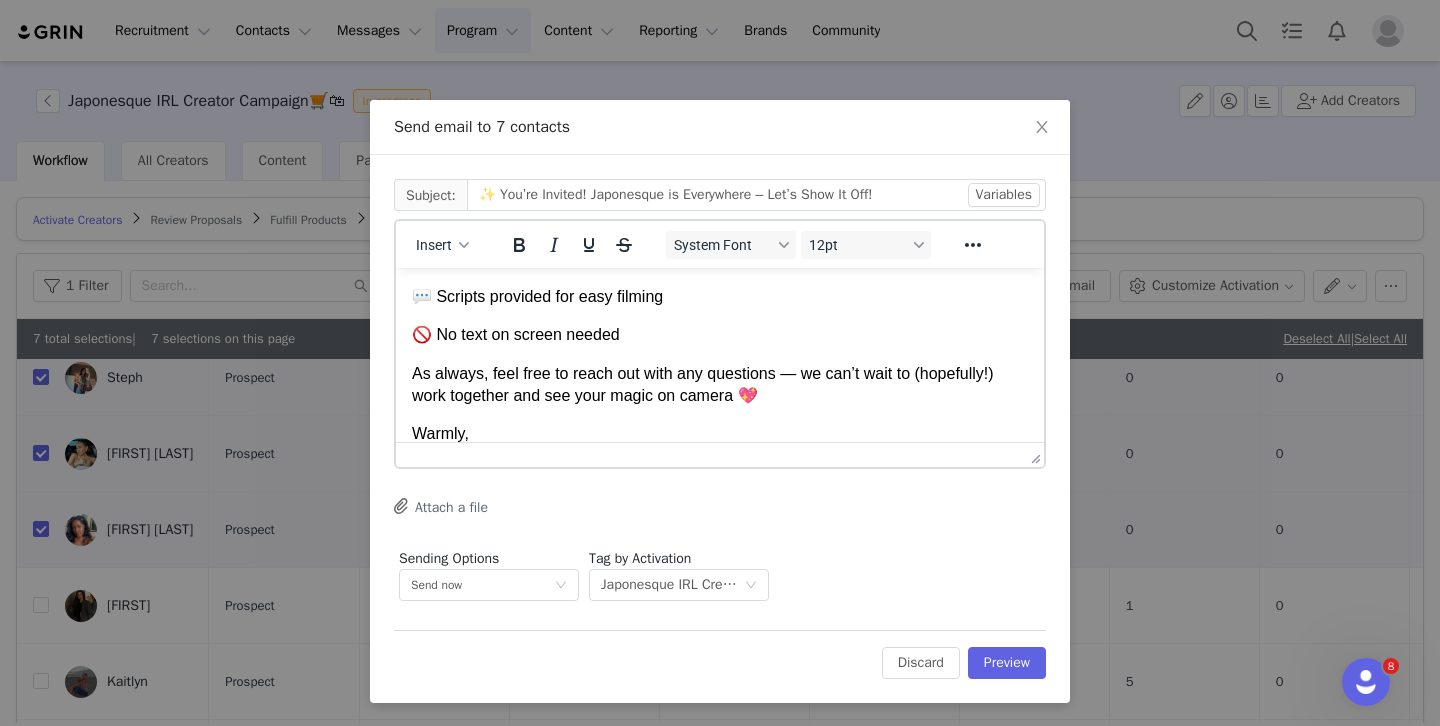 scroll, scrollTop: 315, scrollLeft: 0, axis: vertical 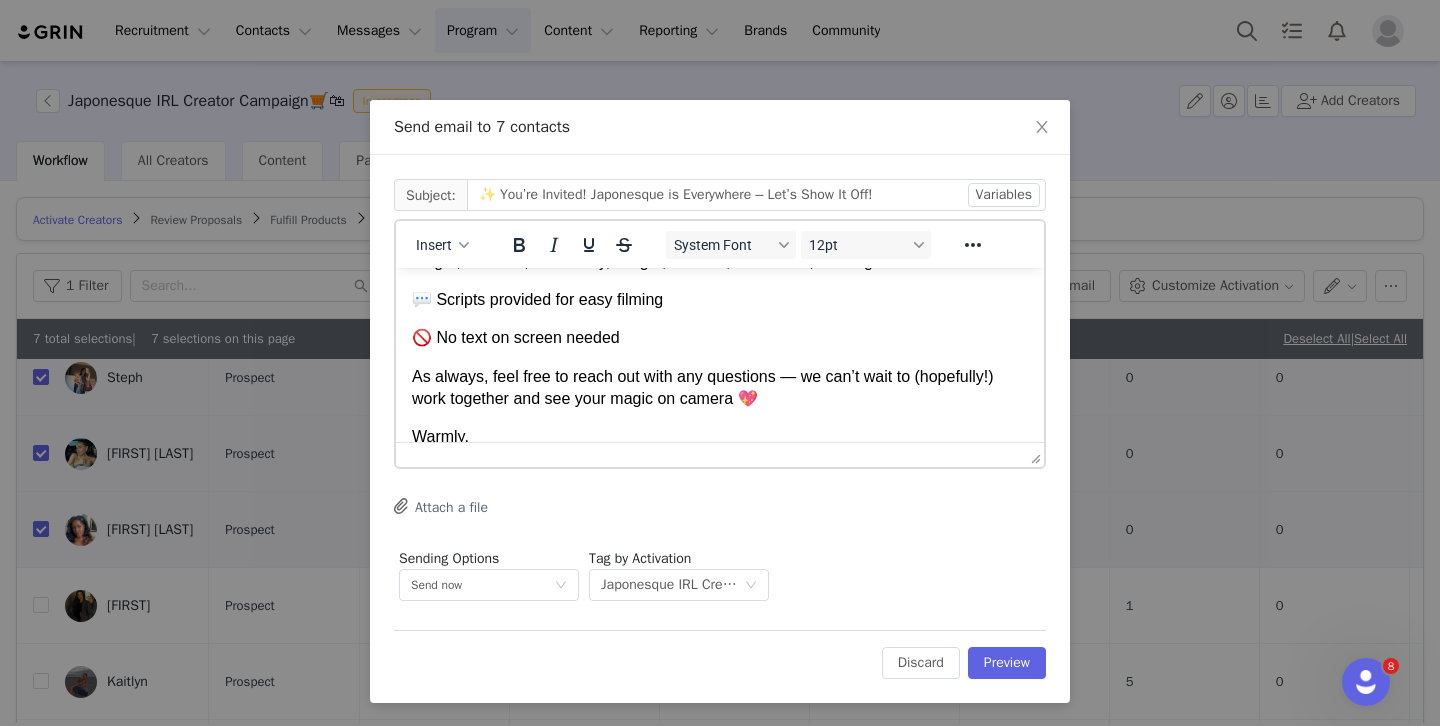 click on "🚫 No text on screen needed" at bounding box center [720, 338] 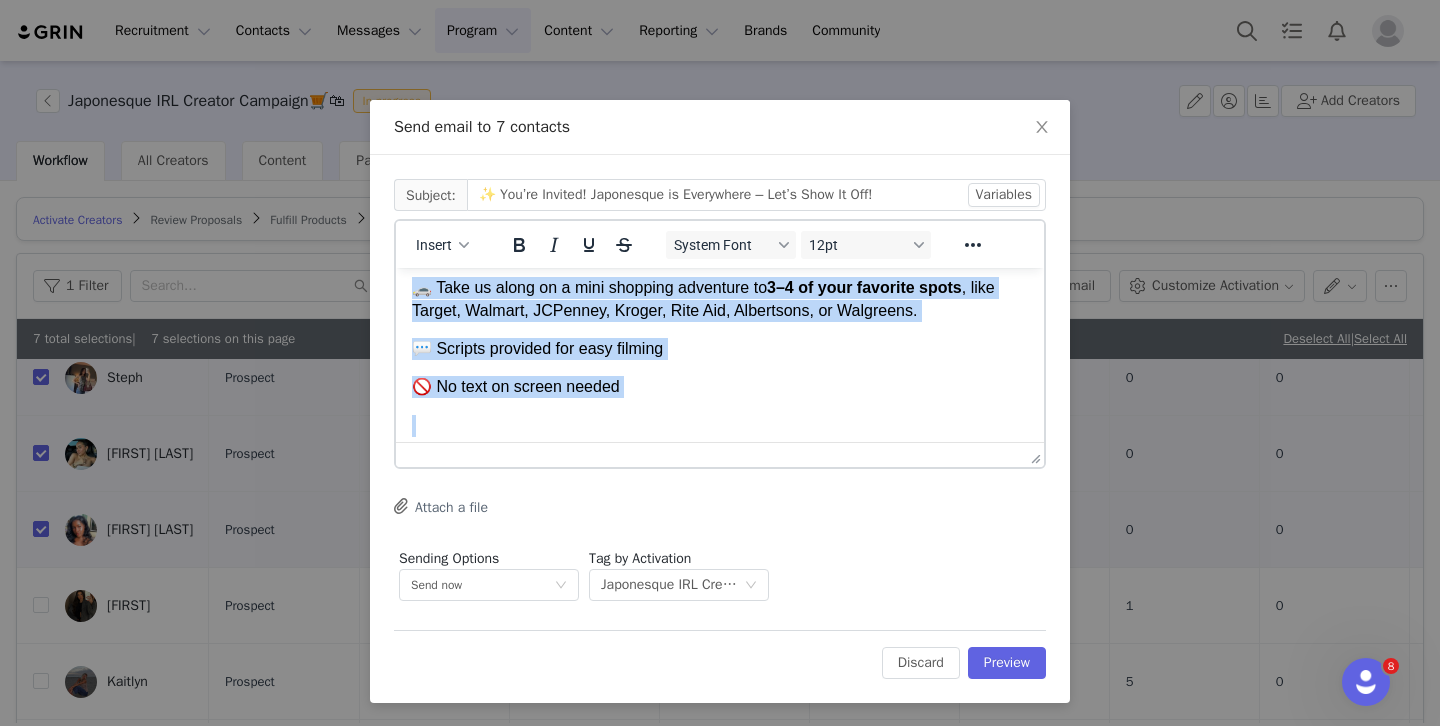 scroll, scrollTop: 399, scrollLeft: 0, axis: vertical 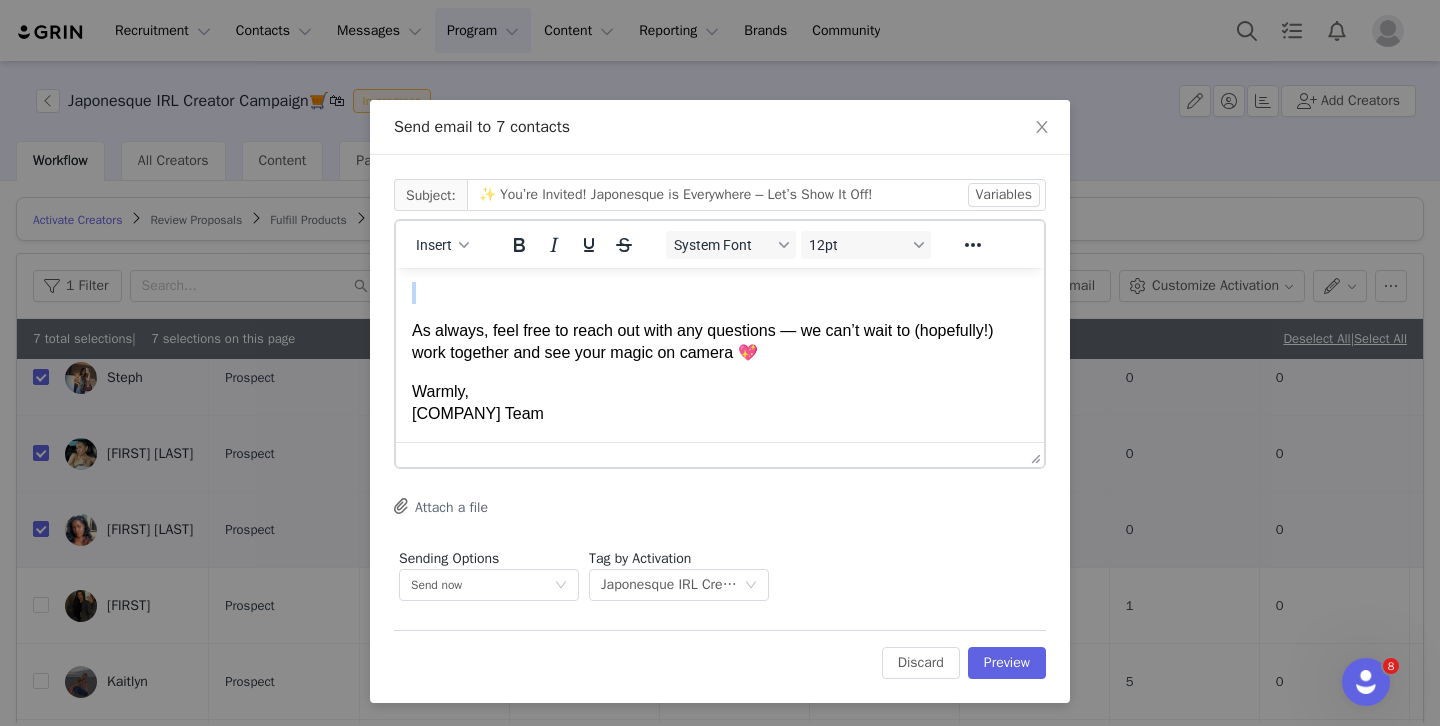 drag, startPoint x: 414, startPoint y: 290, endPoint x: 817, endPoint y: 494, distance: 451.69125 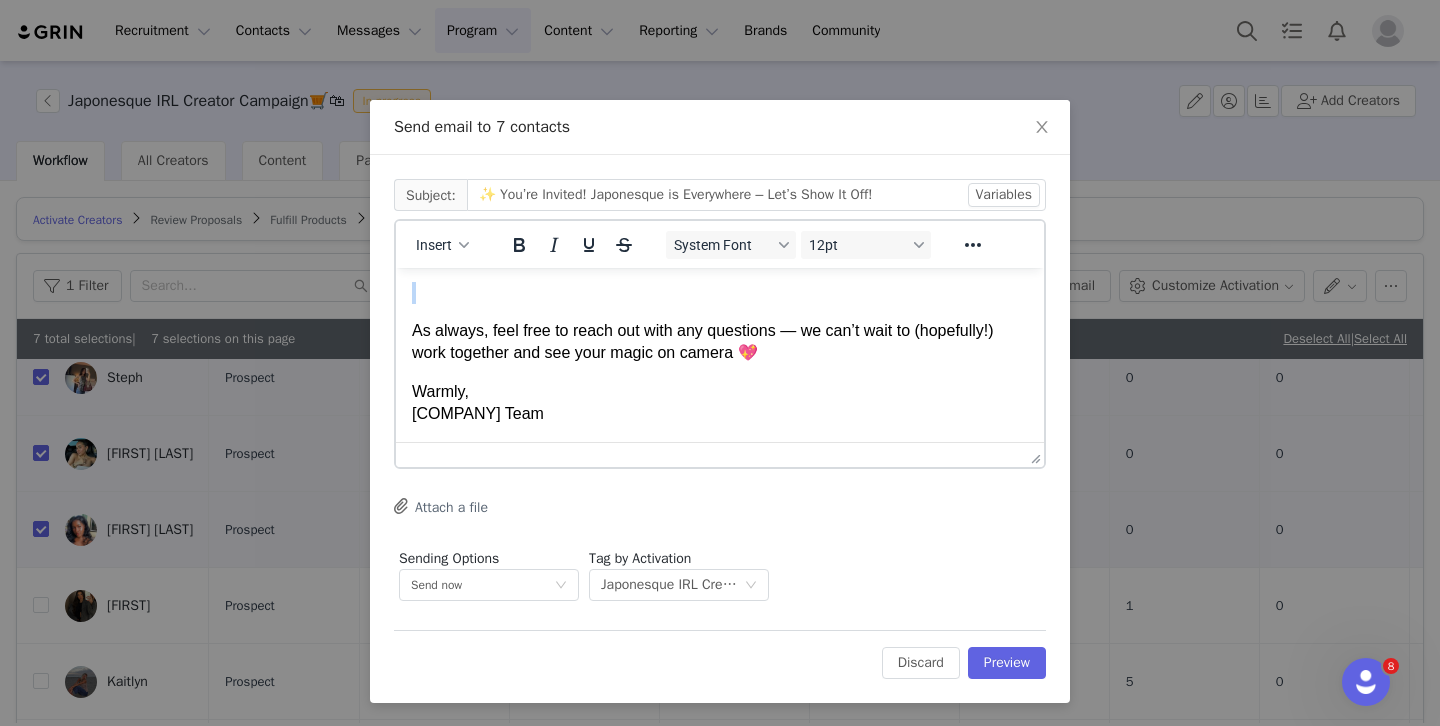 click on "Hi  First Name ,   We’re so excited to reach out because we’d love to invite you to be part of our latest UGC campaign — and trust us, this one’s  extra  fun 💅 Ready to turn your next shopping trip into ✨ seriously scroll-stopping content ✨? Japonesque is popping up on shelves all across the U.S., and we want  your  audience to see just how easy it is to grab our glam goodies during a regular store run Here’s a quick campaign snapshot: 🎥 A vlog-style IG Reel or TikTok (you choose!) 🚗 Take us along on a mini shopping adventure to  3–4 of your favorite spots , like Target, Walmart, JCPenney, Kroger, Rite Aid, Albertsons, or Walgreens. 💬 Scripts provided for easy filming 🚫 No text on screen needed As always, feel free to reach out with any questions — we can’t wait to (hopefully!) work together and see your magic on camera 💖 Warmly,  Japonesque Team" at bounding box center (720, 155) 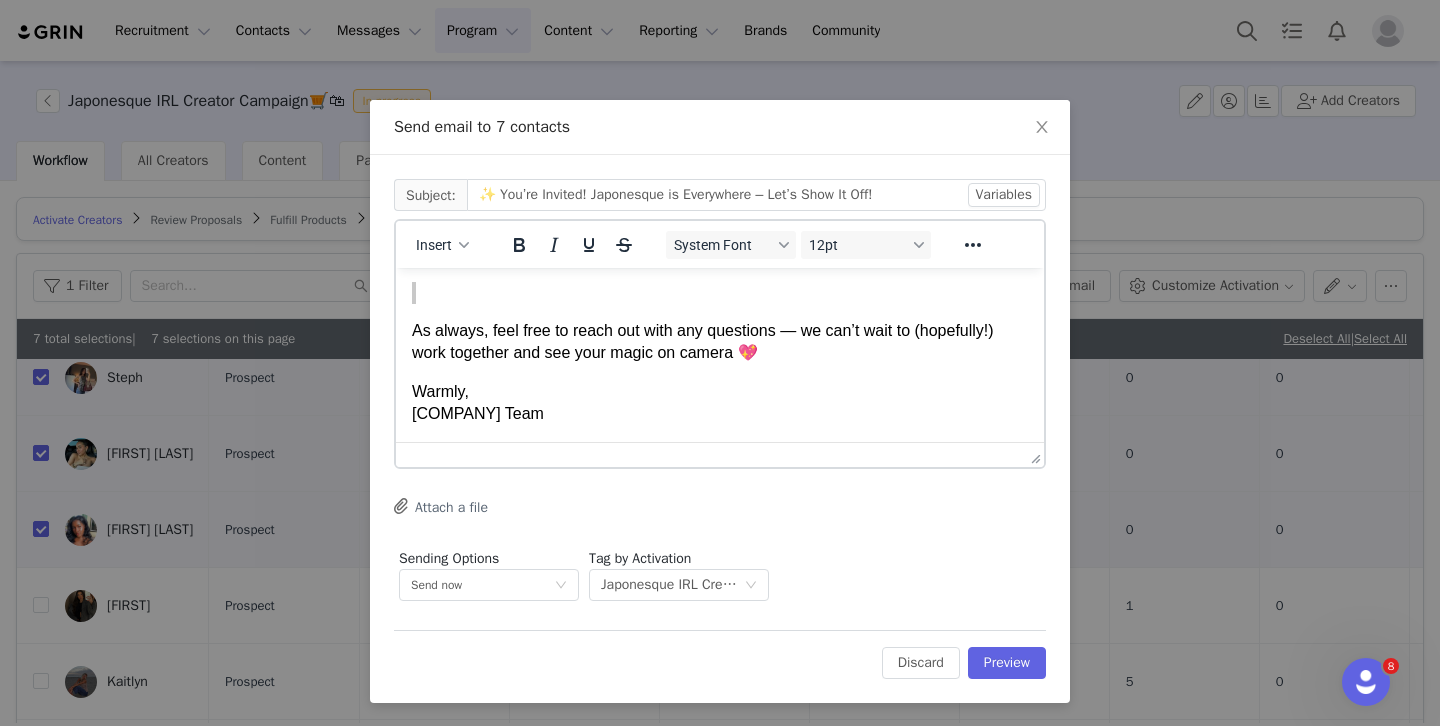 click on "Send email to 7 contacts  Cc:       Subject: ✨ You’re Invited! Japonesque is Everywhere – Let’s Show It Off!     Variables Insert System Font 12pt To open the popup, press Shift+Enter To open the popup, press Shift+Enter To open the popup, press Shift+Enter To open the popup, press Shift+Enter Attach a file Sending Options  Send now       This will be sent outside of your set  email hours .       Tag by Activation  Optional  Japonesque IRL Creator Campaign🛒🛍        Edit     Discard Preview" at bounding box center [720, 363] 